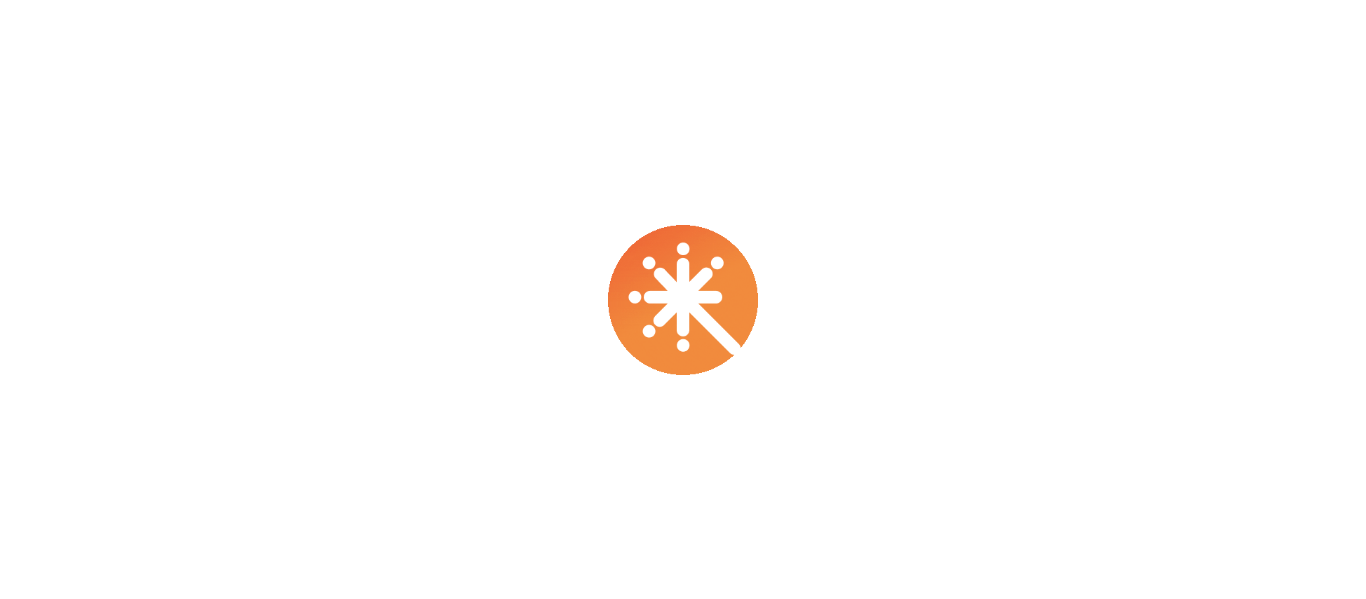 scroll, scrollTop: 0, scrollLeft: 0, axis: both 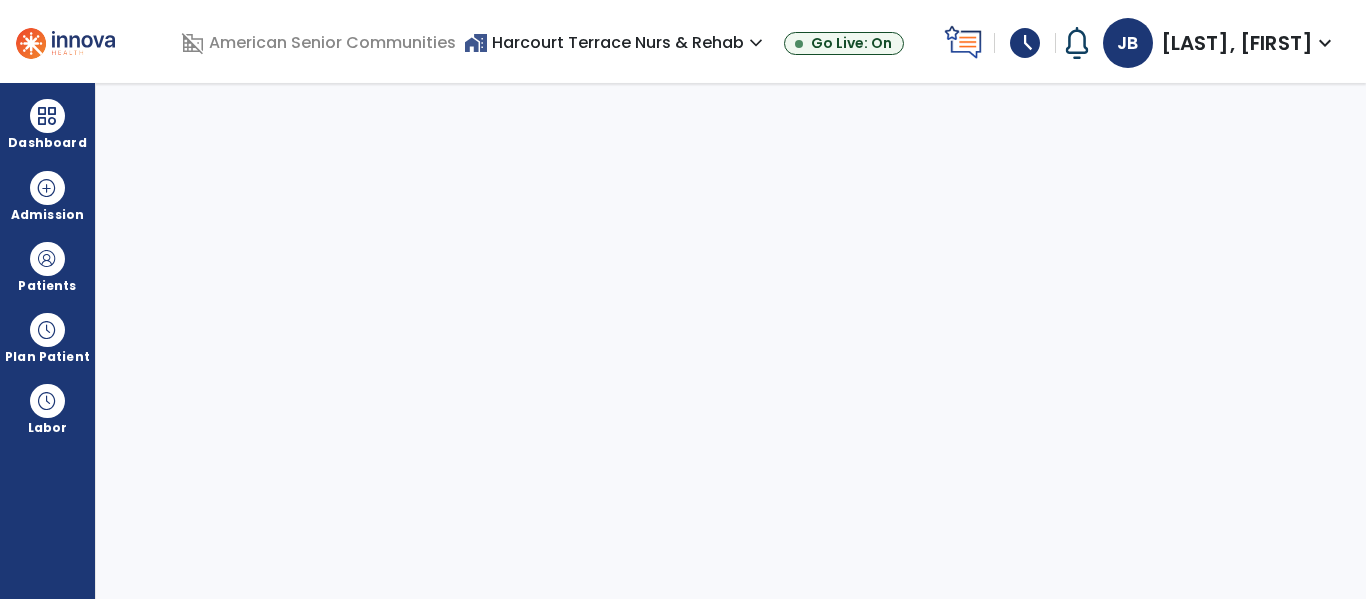 select on "****" 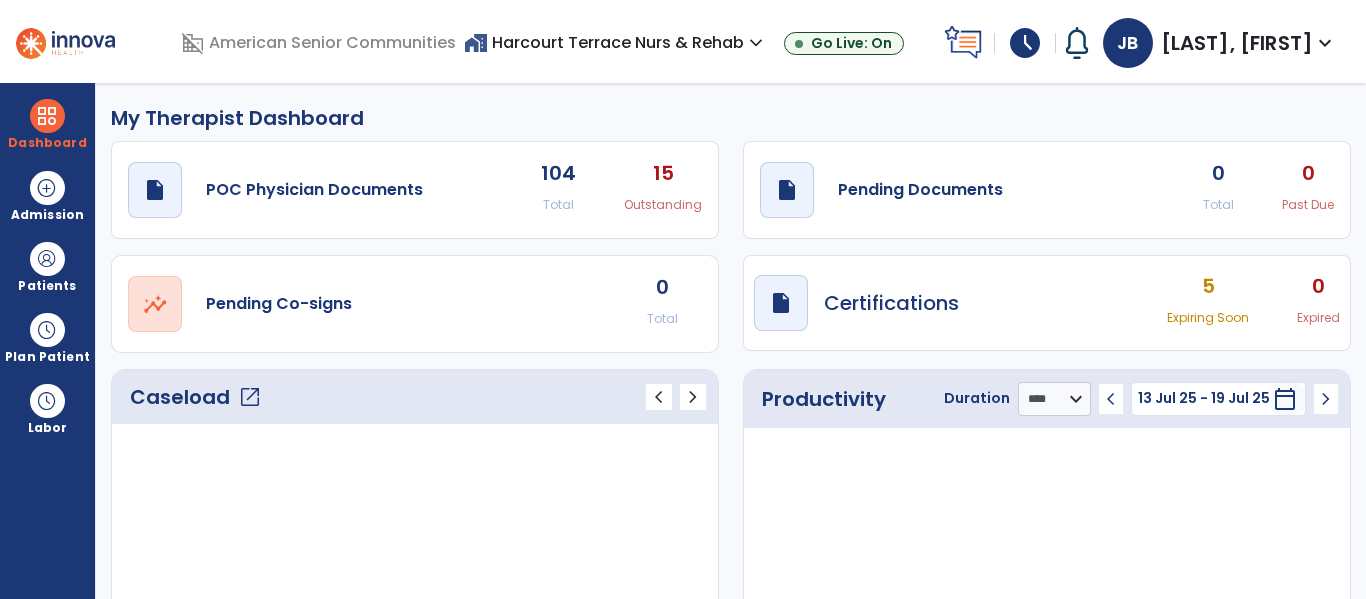 click on "open_in_new" 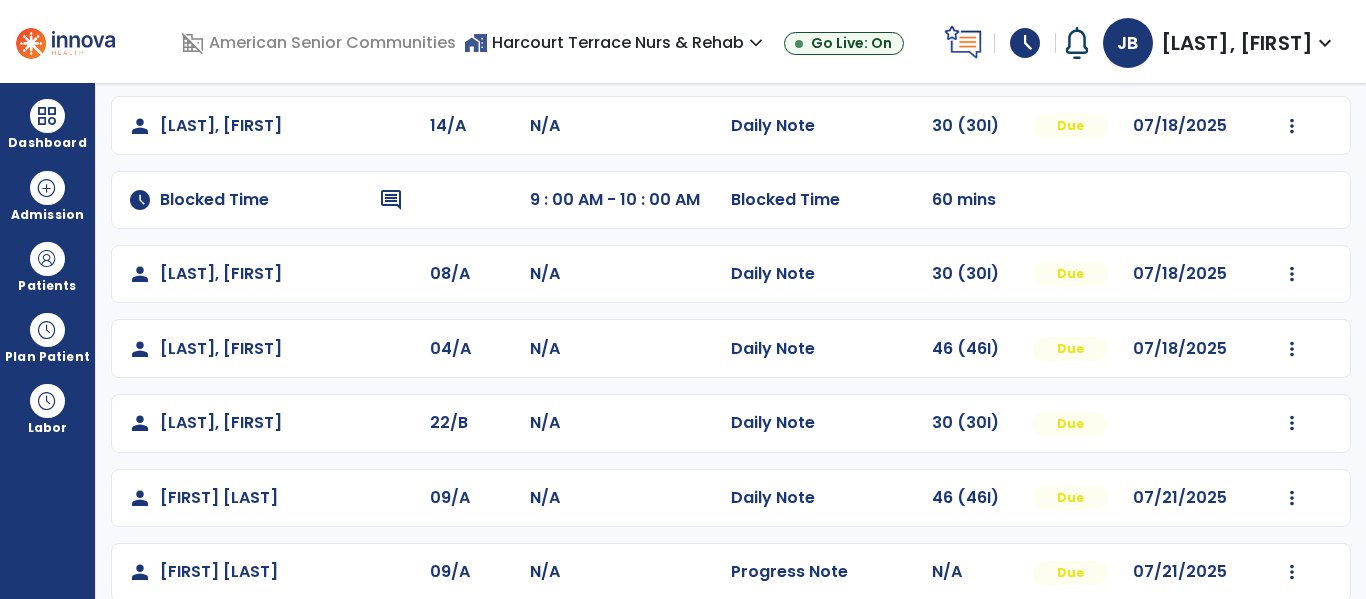 scroll, scrollTop: 249, scrollLeft: 0, axis: vertical 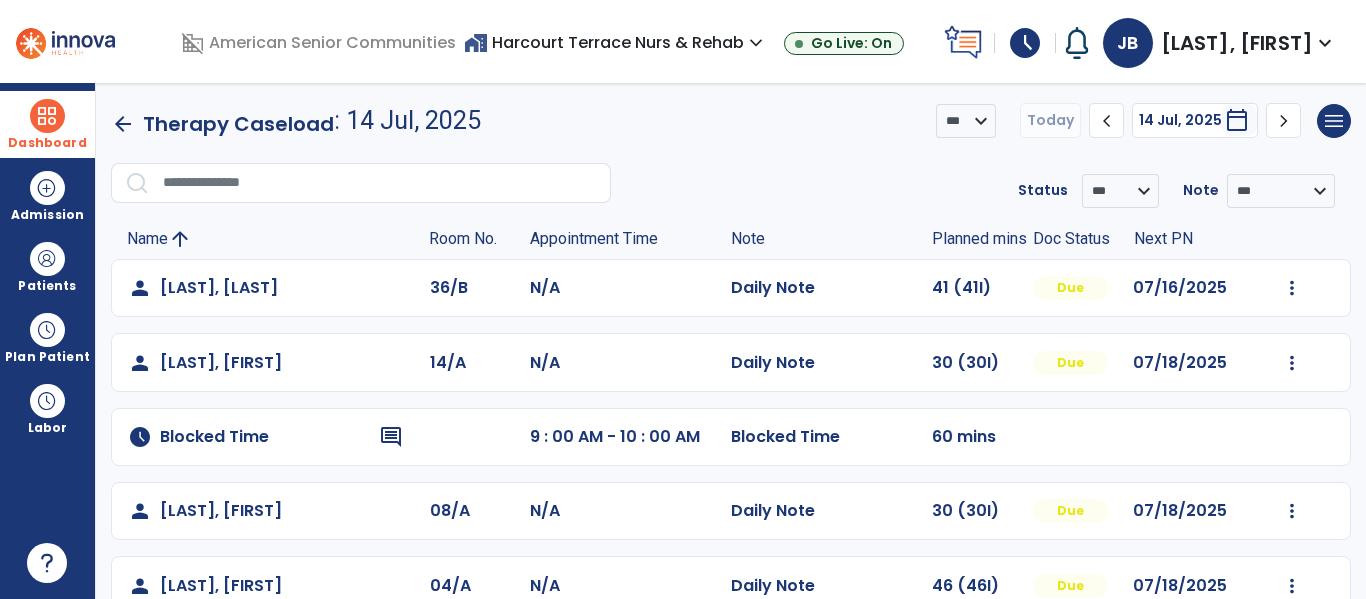 click on "Dashboard" at bounding box center (47, 143) 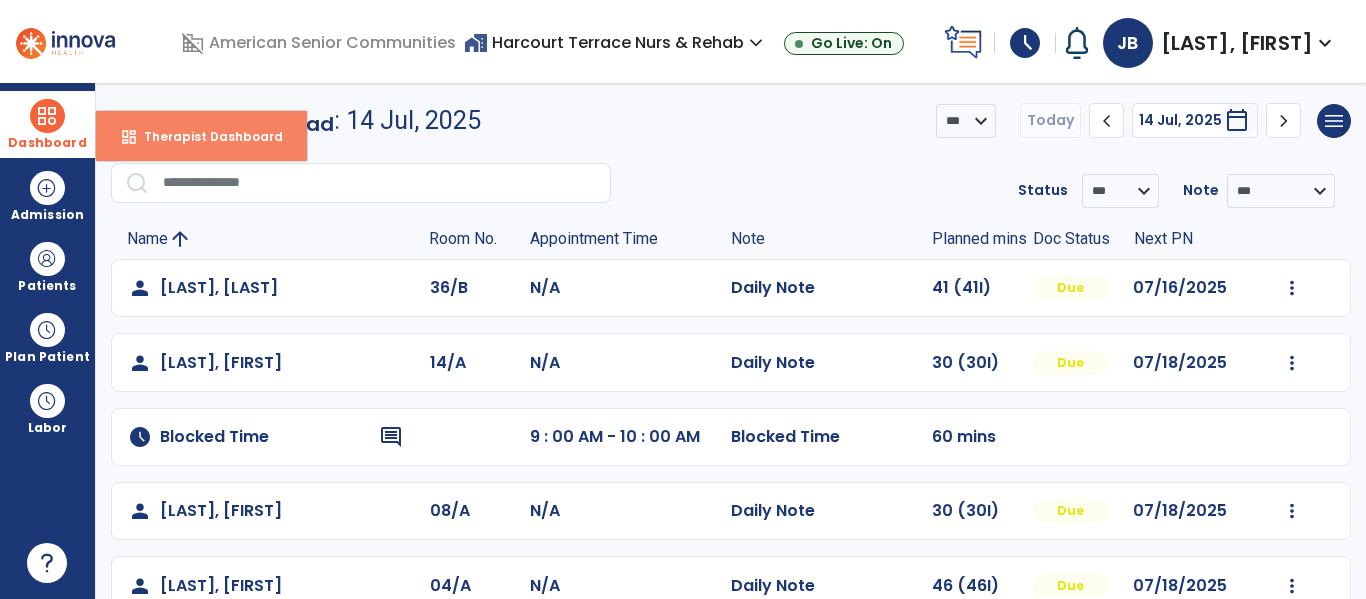 click on "Therapist Dashboard" at bounding box center [205, 136] 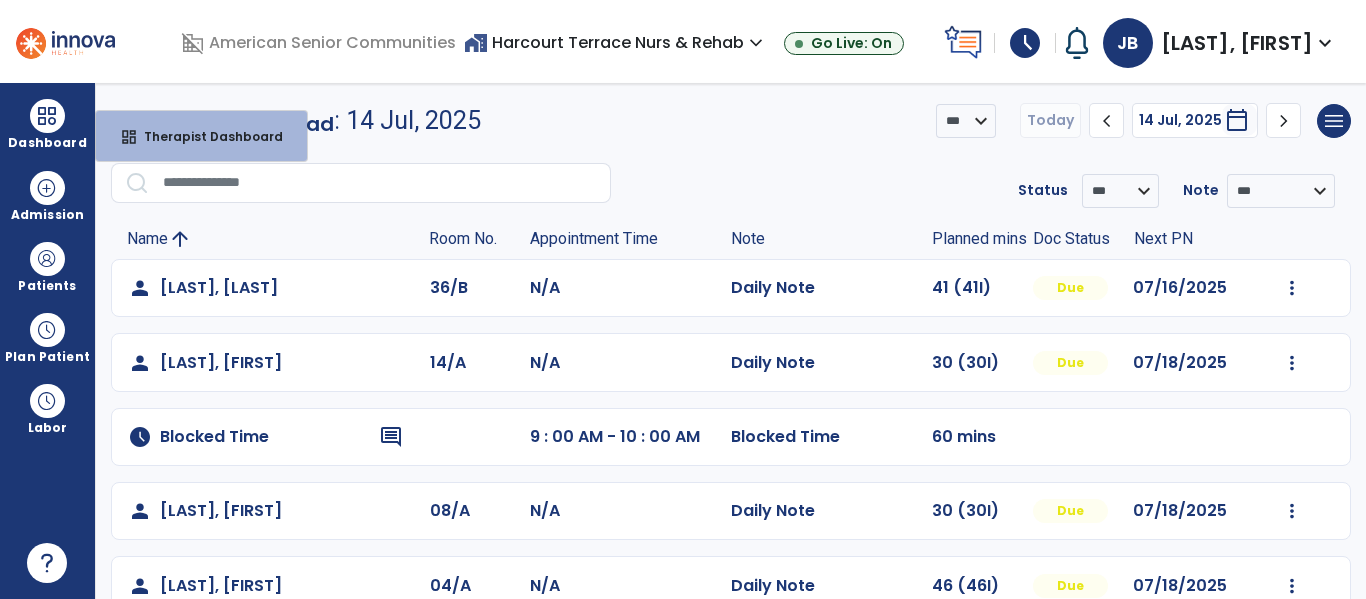 select on "****" 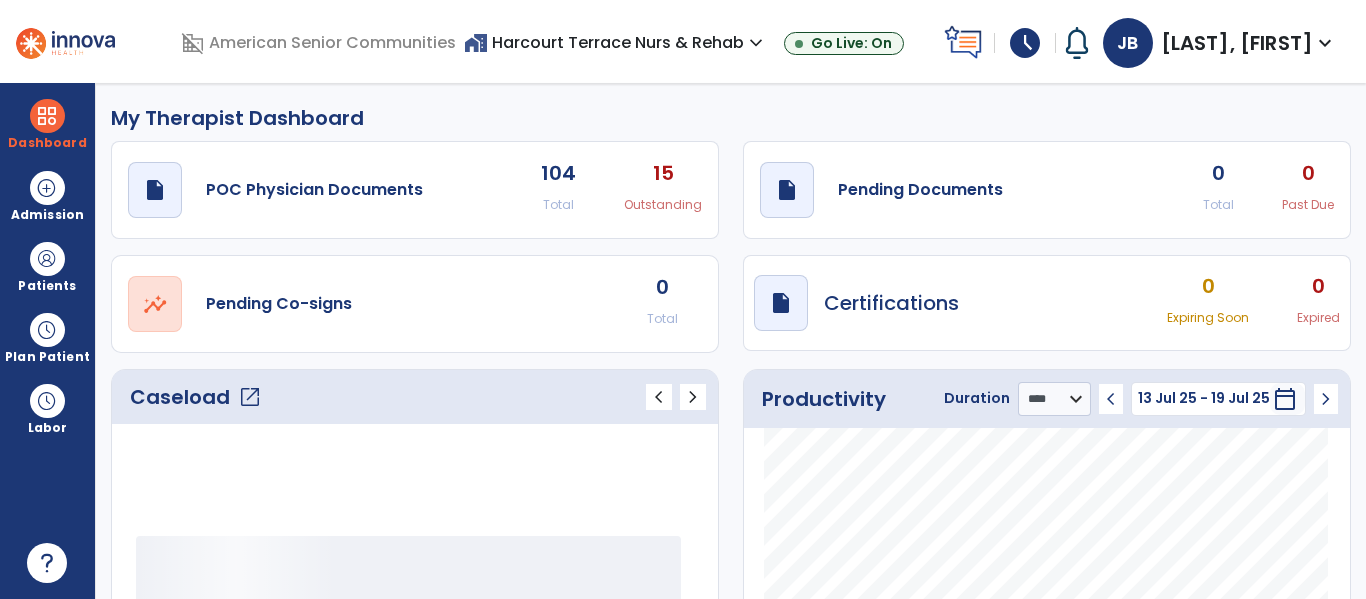 click on "0 Total 0 Past Due" 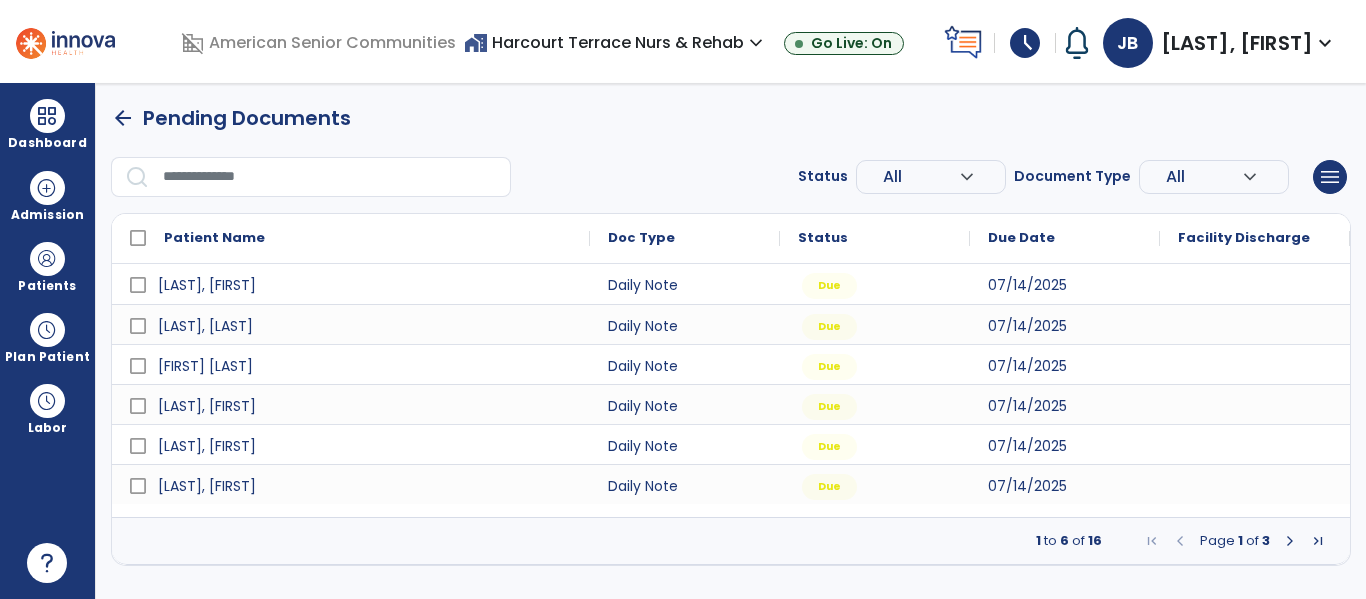 drag, startPoint x: 1365, startPoint y: 165, endPoint x: 1365, endPoint y: 218, distance: 53 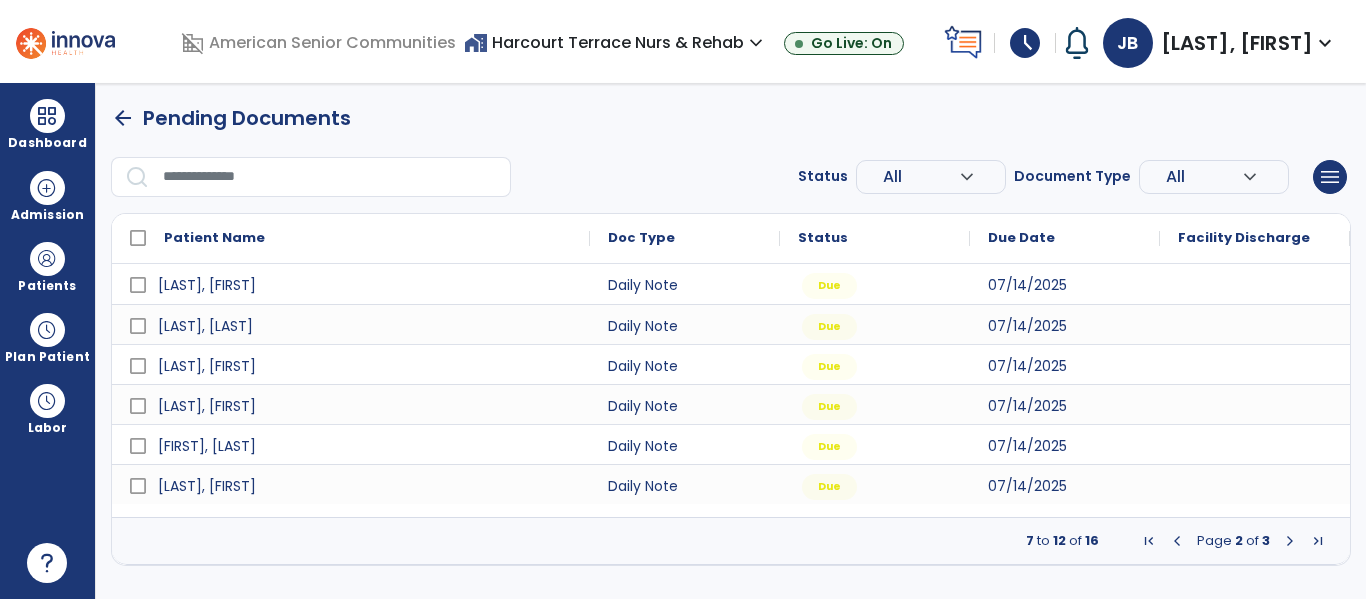 click at bounding box center (1290, 541) 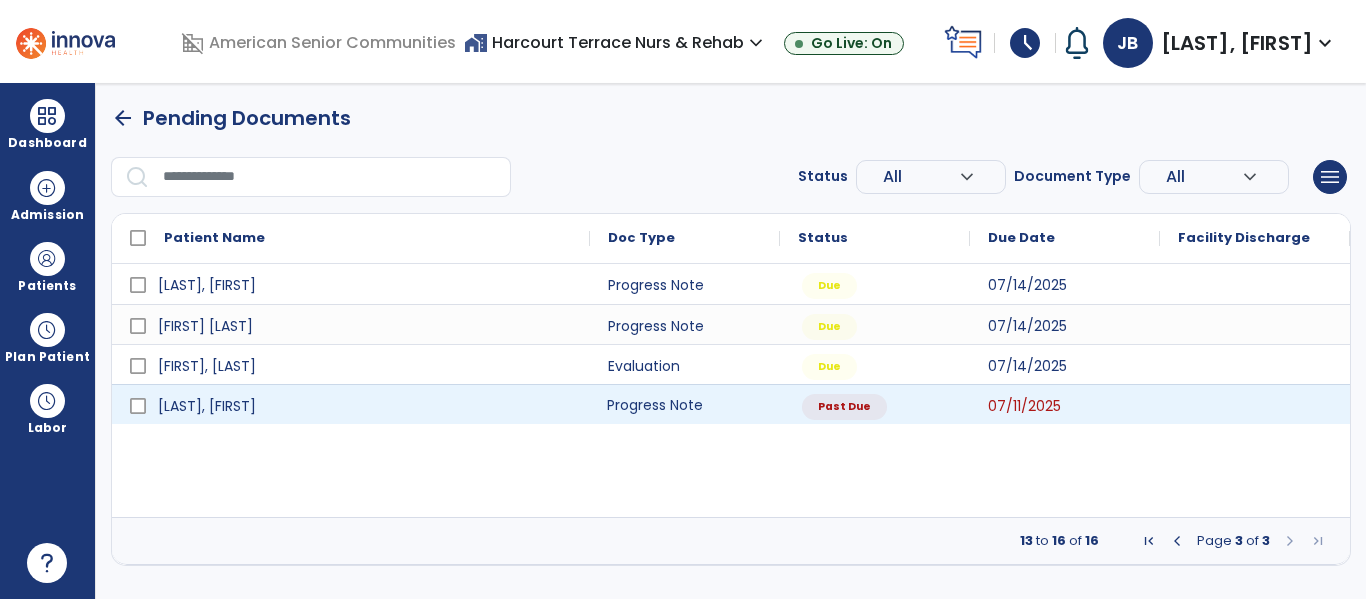 click on "Progress Note" at bounding box center (685, 404) 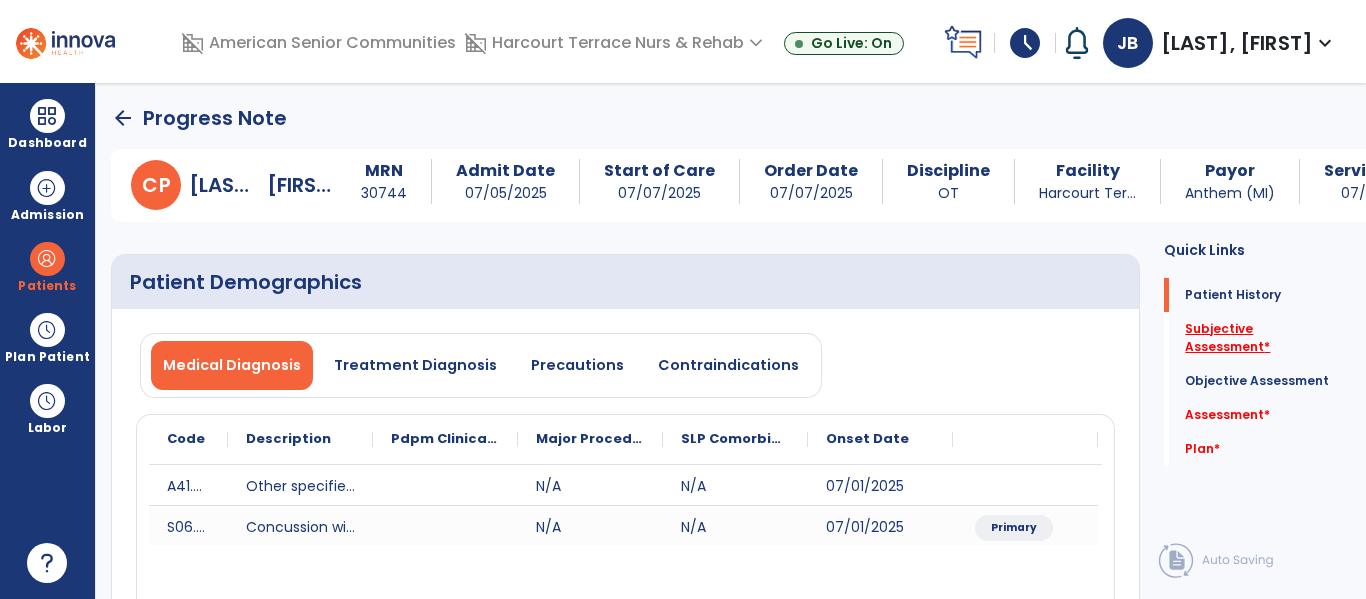 click on "Subjective Assessment   *" 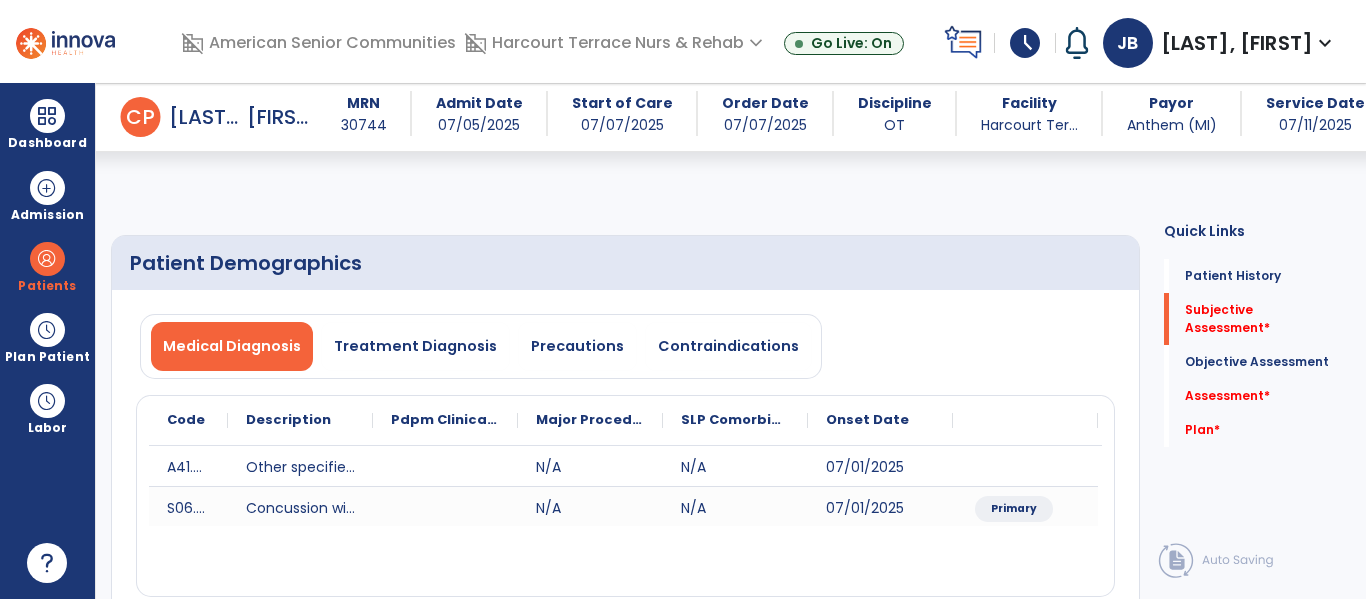 scroll, scrollTop: 457, scrollLeft: 0, axis: vertical 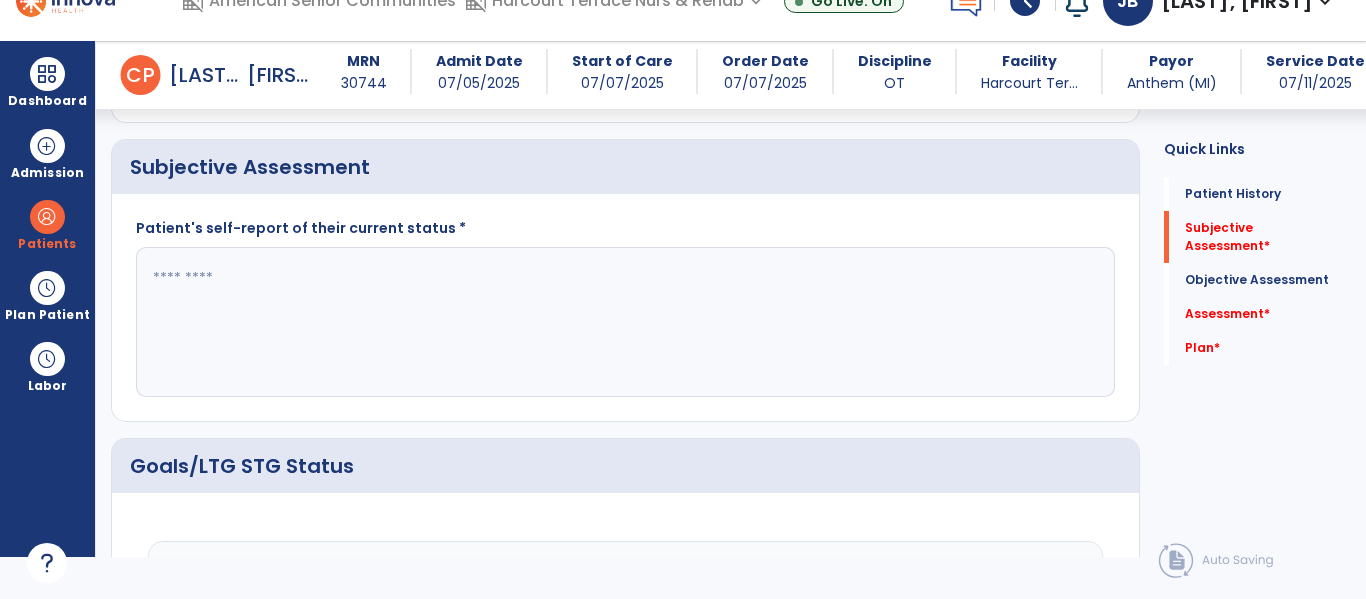 click 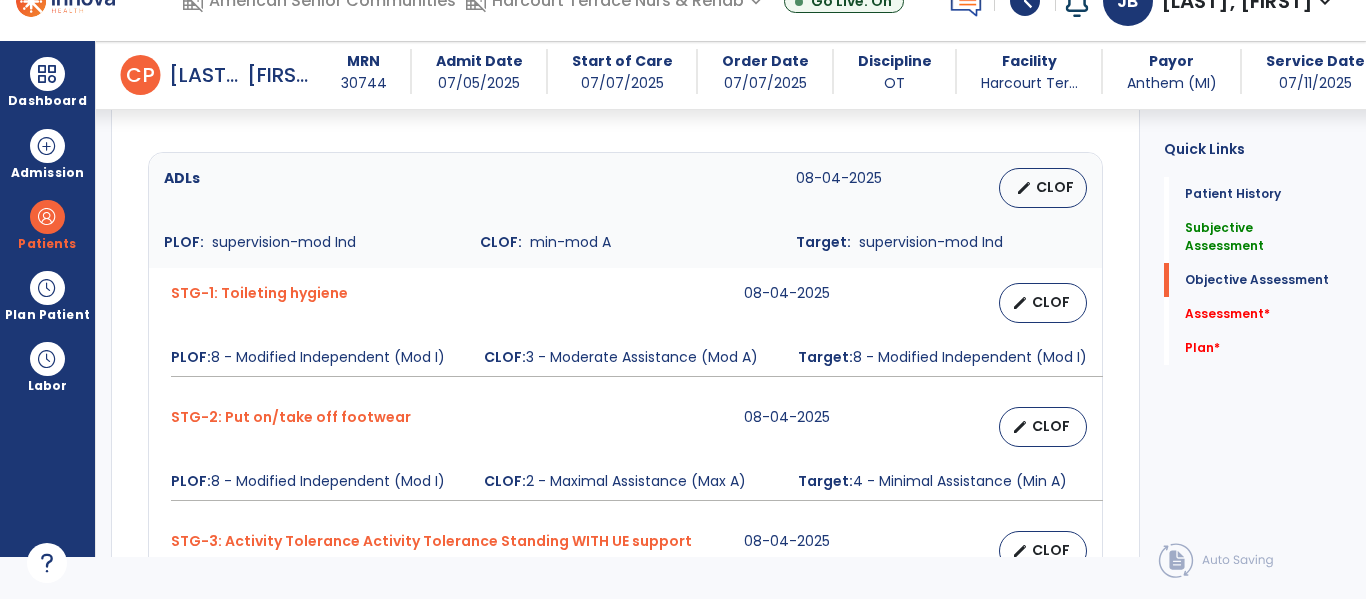 scroll, scrollTop: 851, scrollLeft: 0, axis: vertical 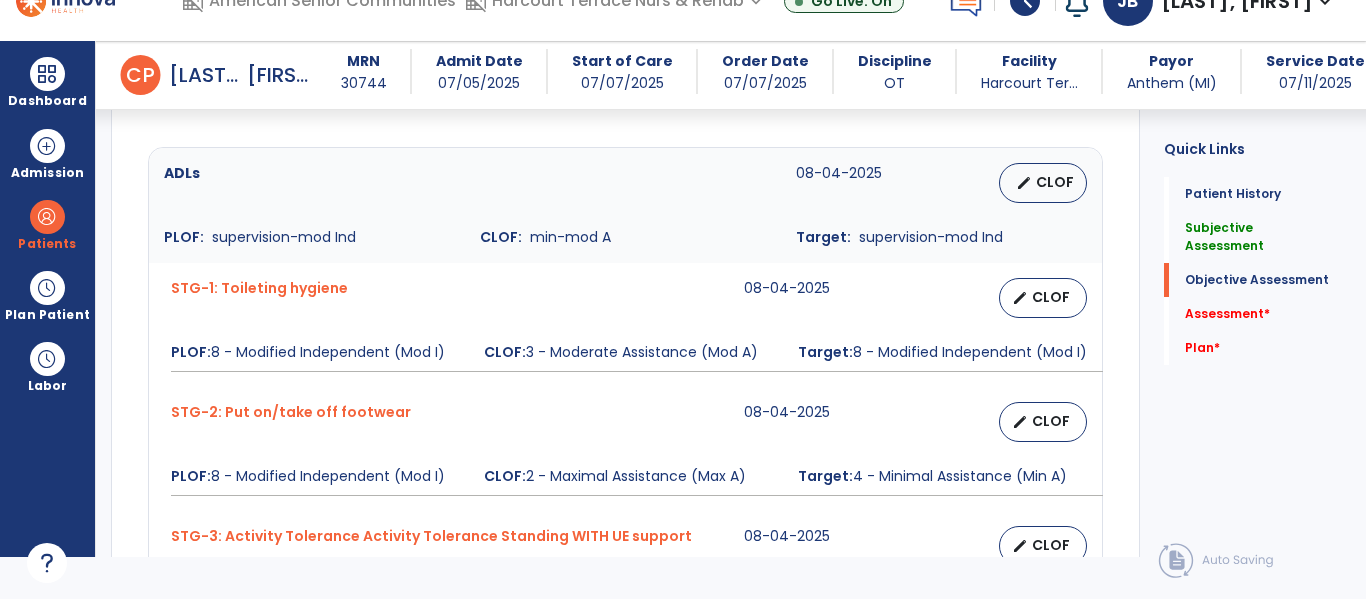 type on "**********" 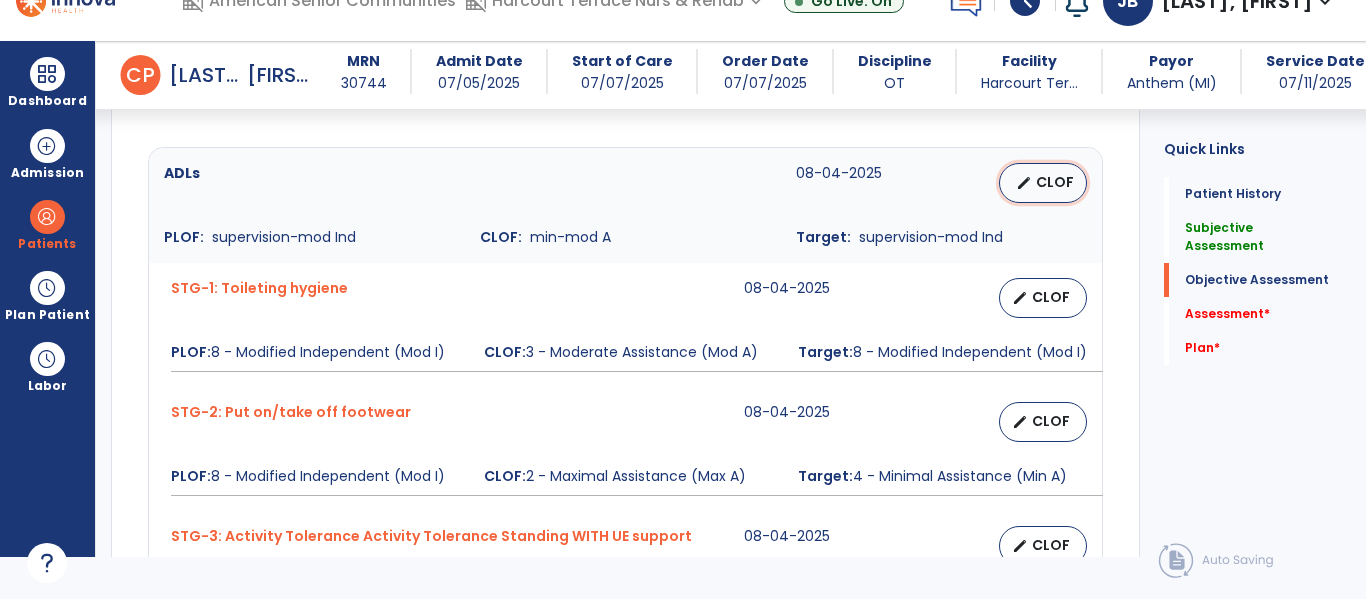 click on "edit   CLOF" at bounding box center [1043, 183] 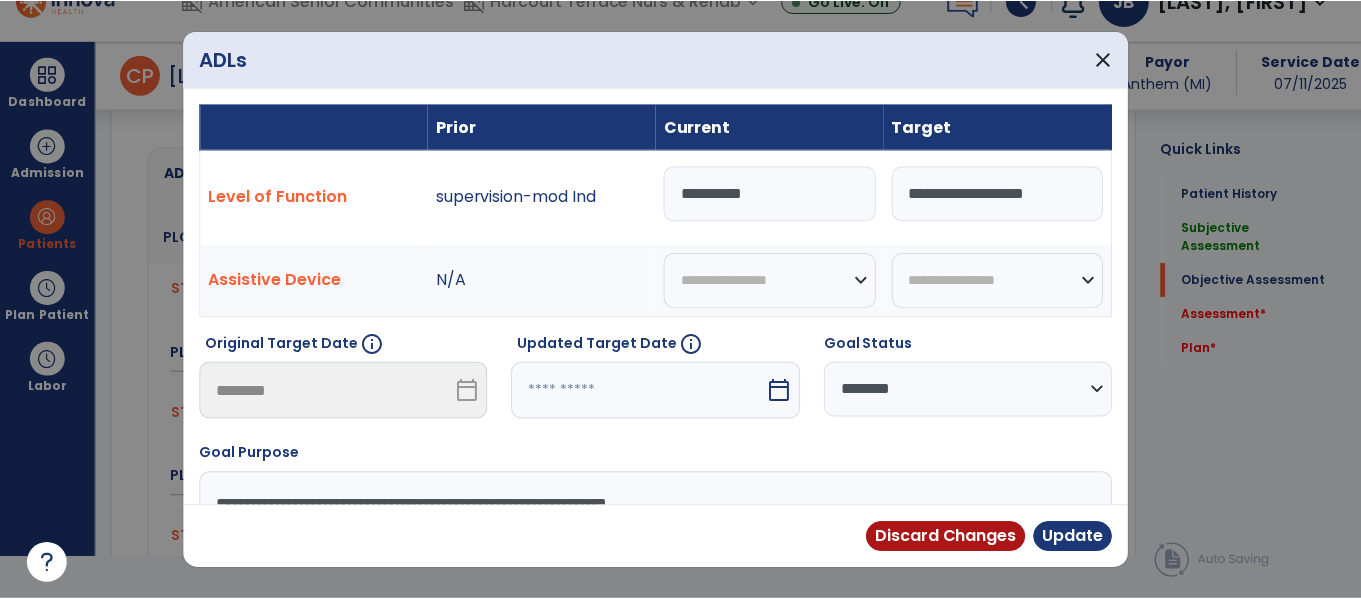 scroll, scrollTop: 0, scrollLeft: 0, axis: both 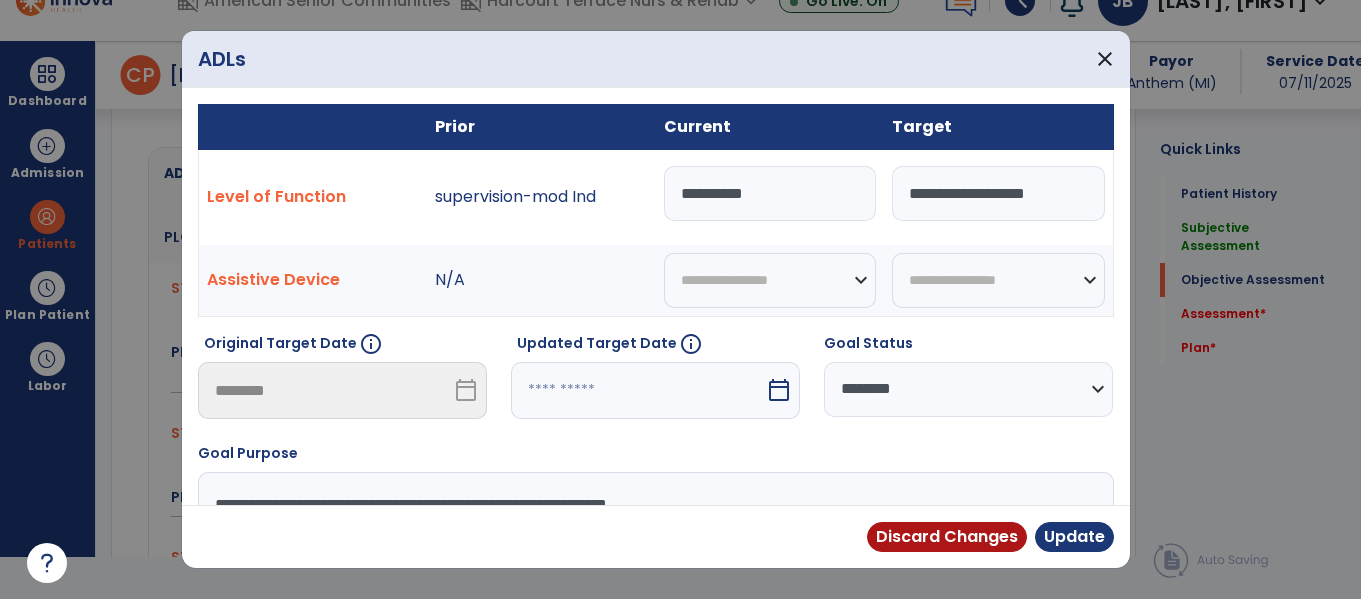 click on "*********" at bounding box center [770, 193] 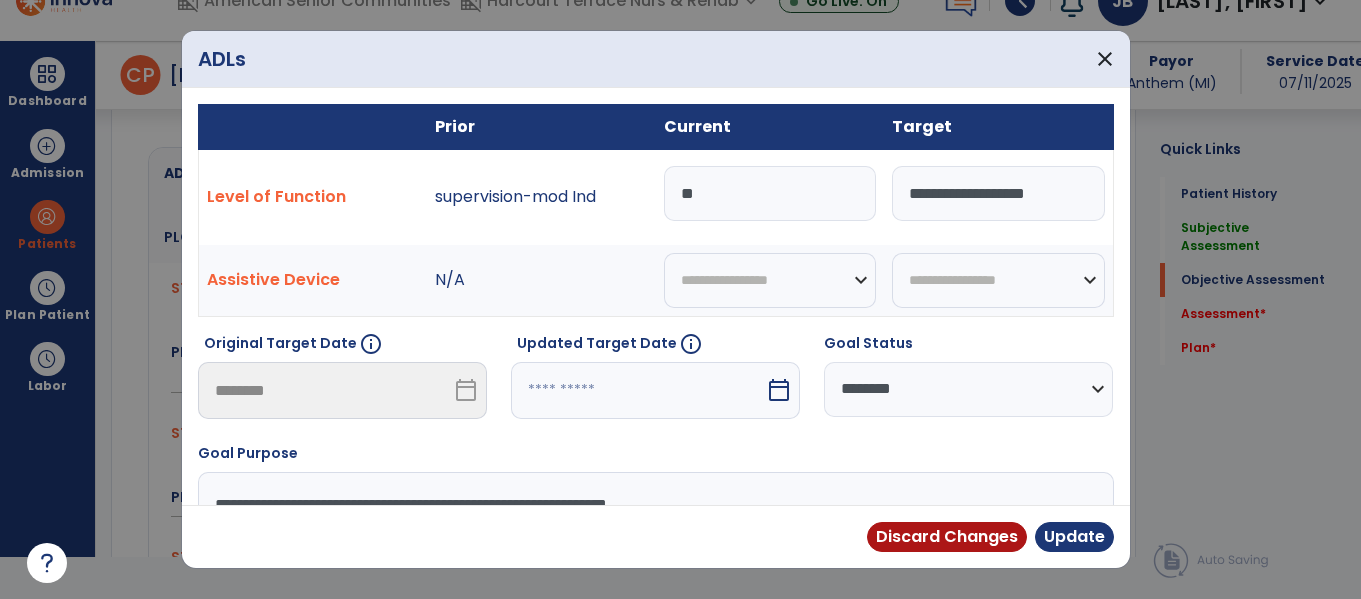 type on "*" 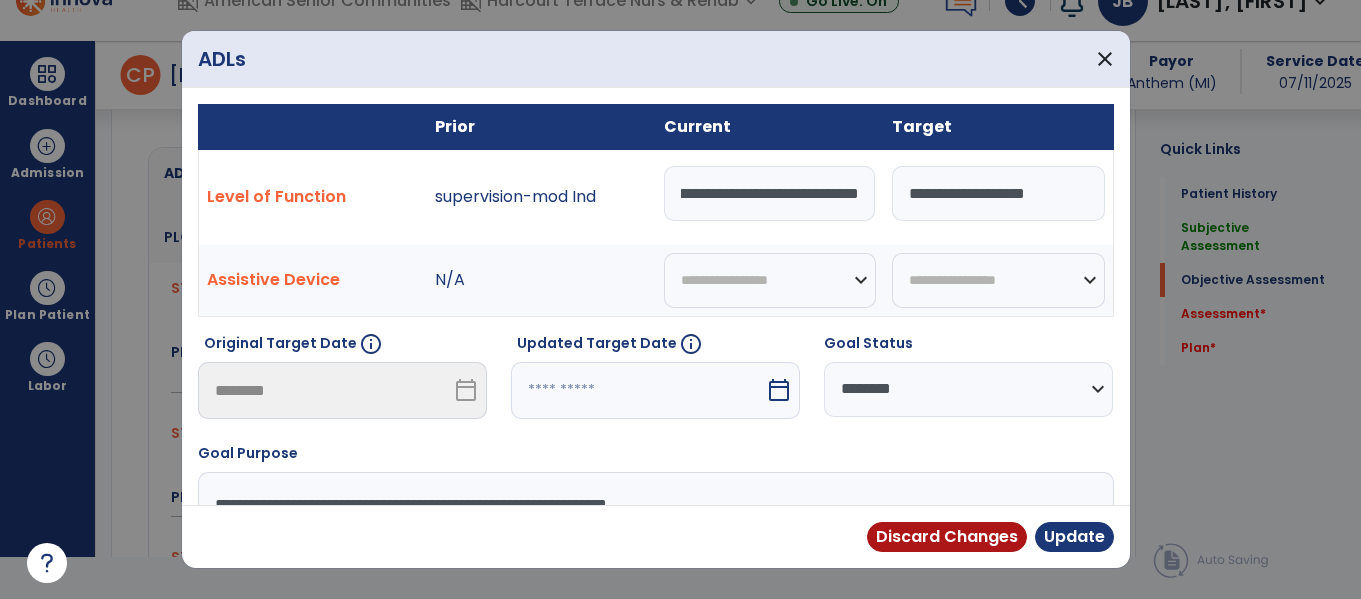 type on "**********" 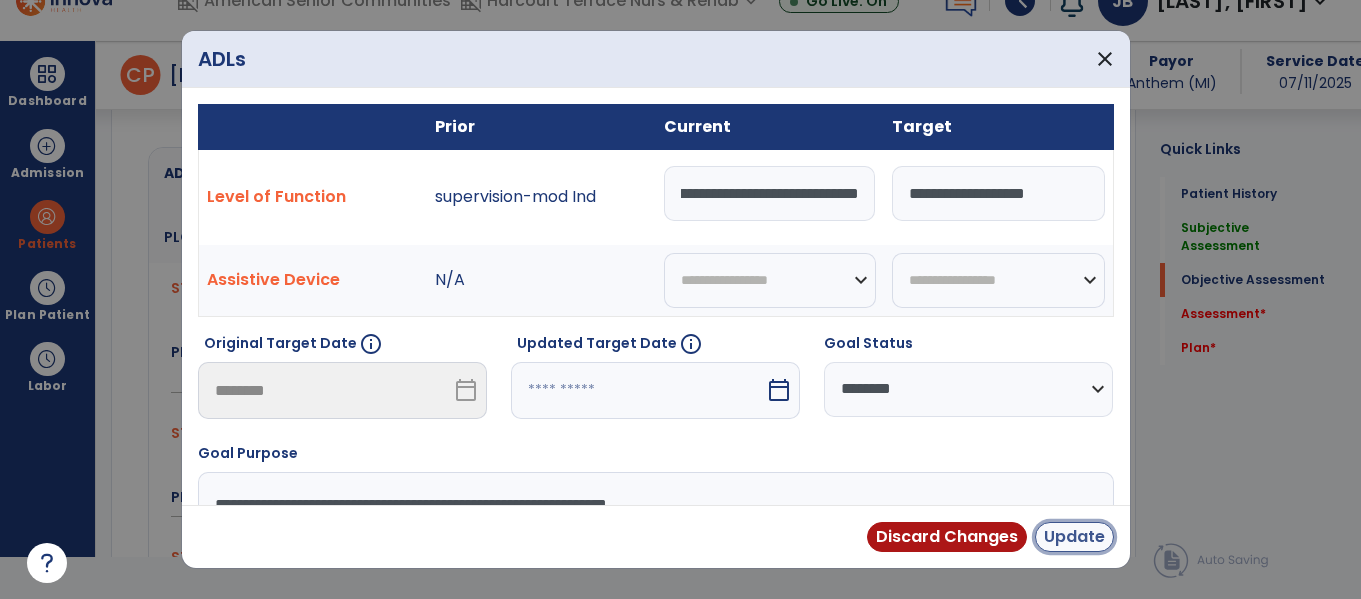 click on "Update" at bounding box center [1074, 537] 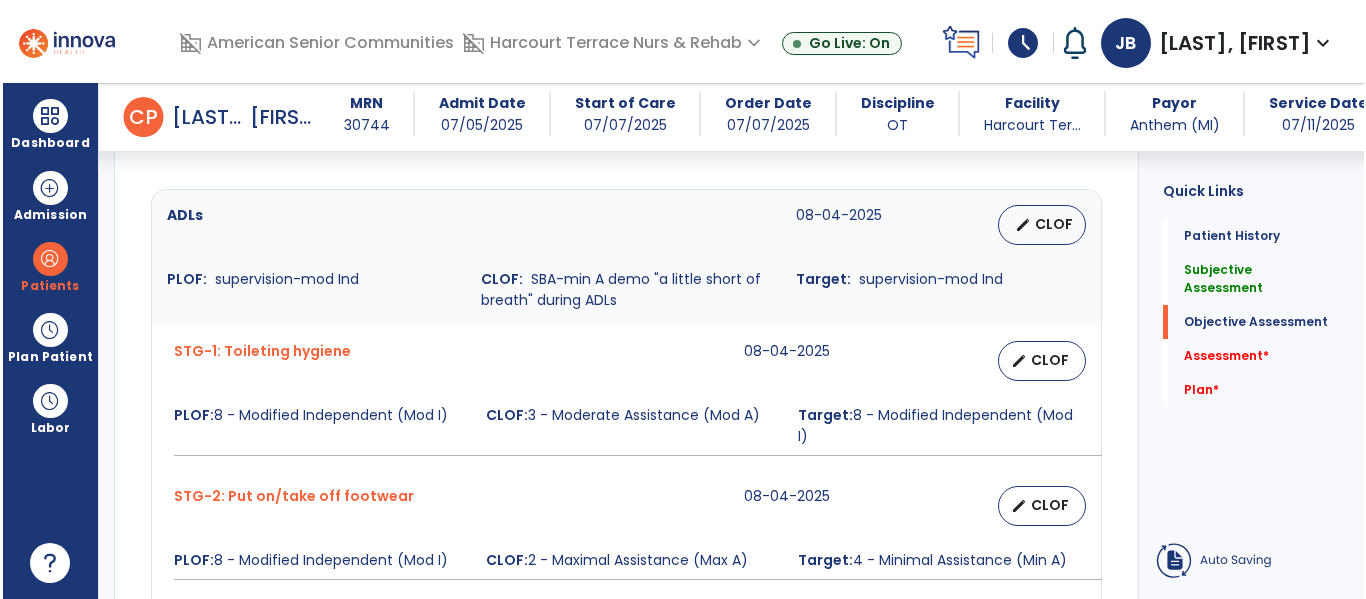 scroll, scrollTop: 42, scrollLeft: 0, axis: vertical 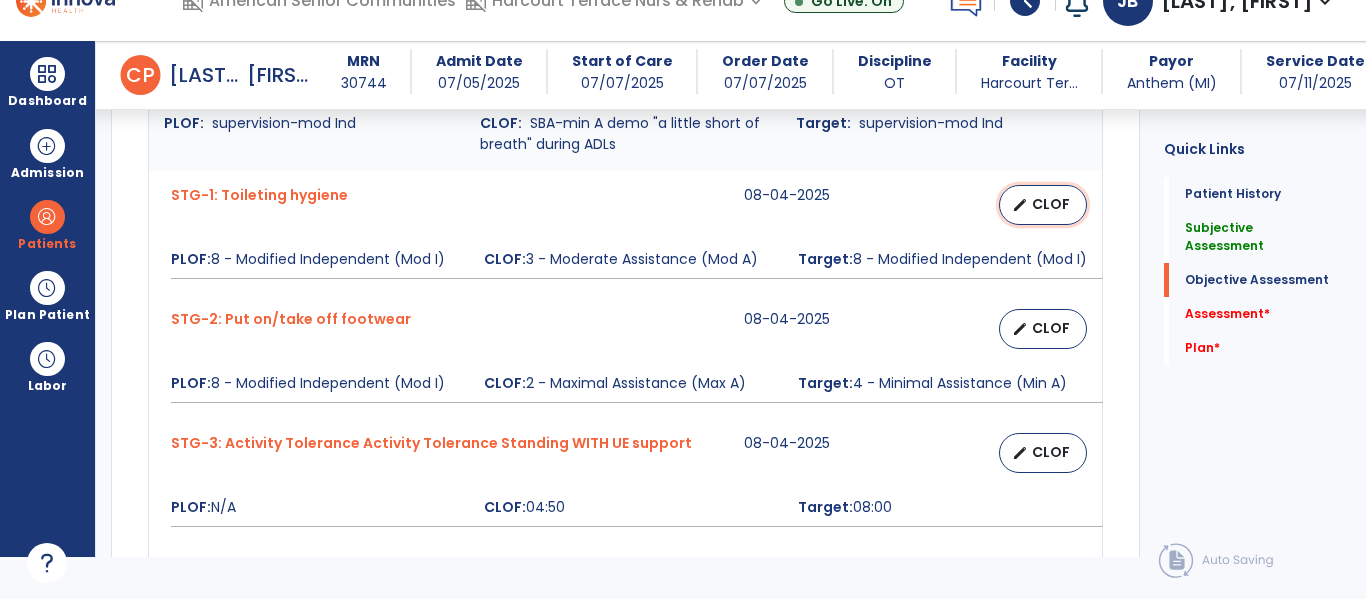 click on "edit" at bounding box center [1020, 205] 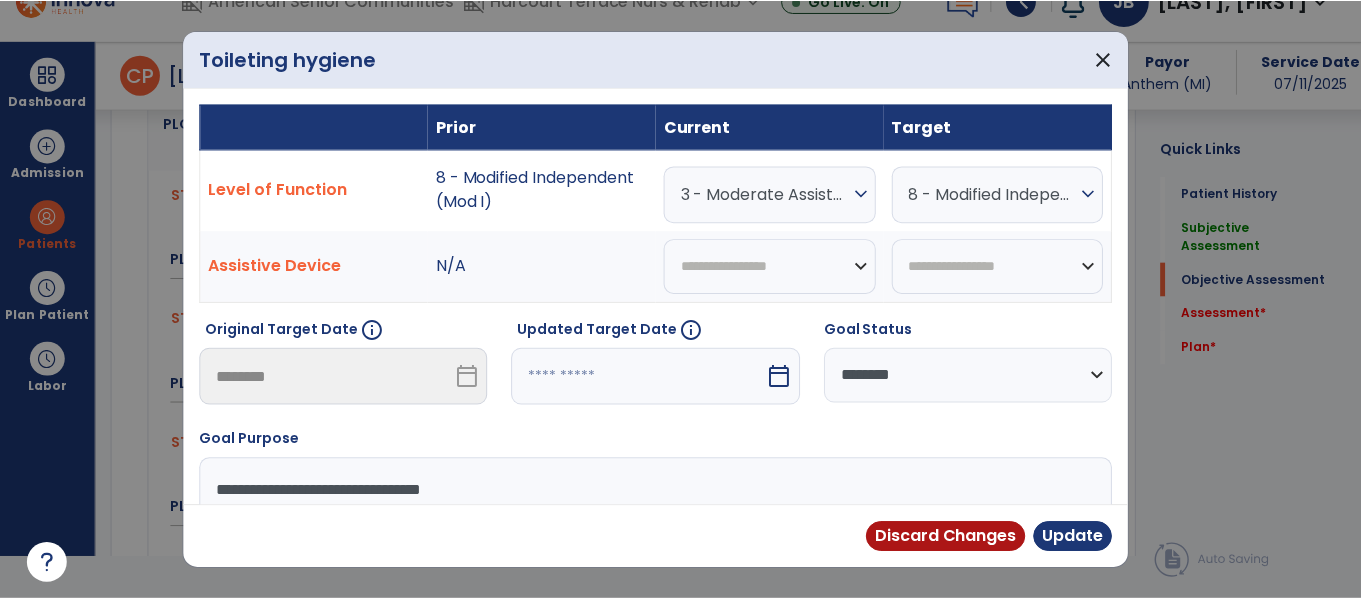 scroll, scrollTop: 0, scrollLeft: 0, axis: both 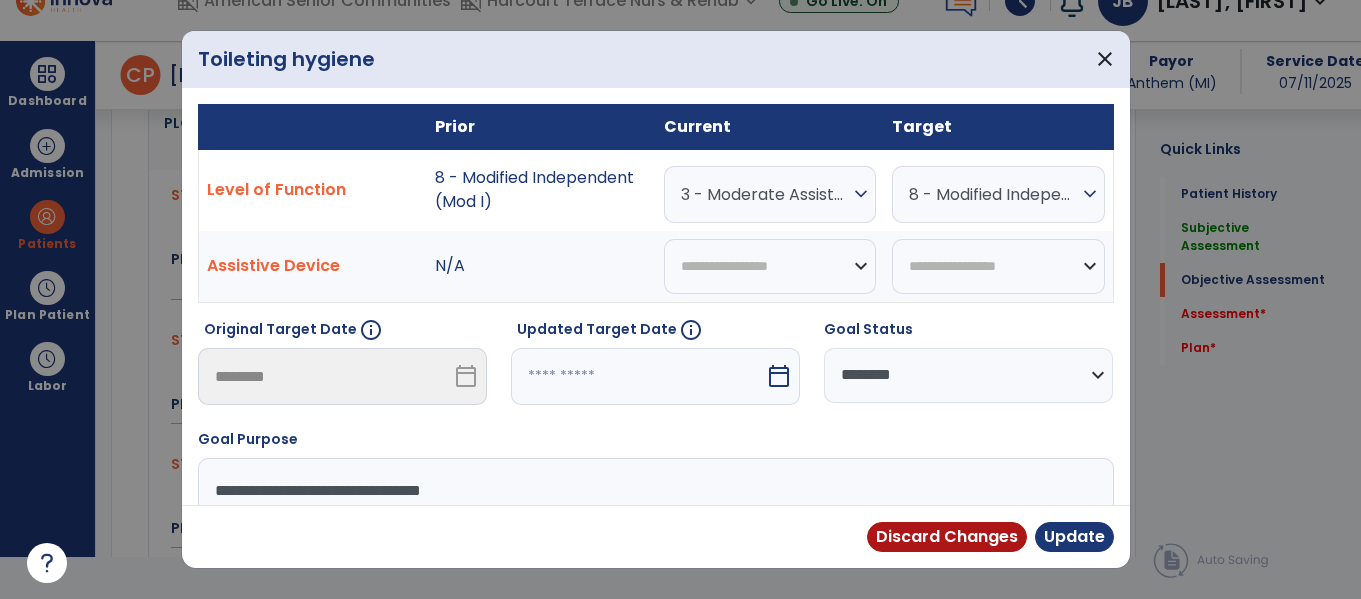 click on "3 - Moderate Assistance (Mod A)" at bounding box center (765, 194) 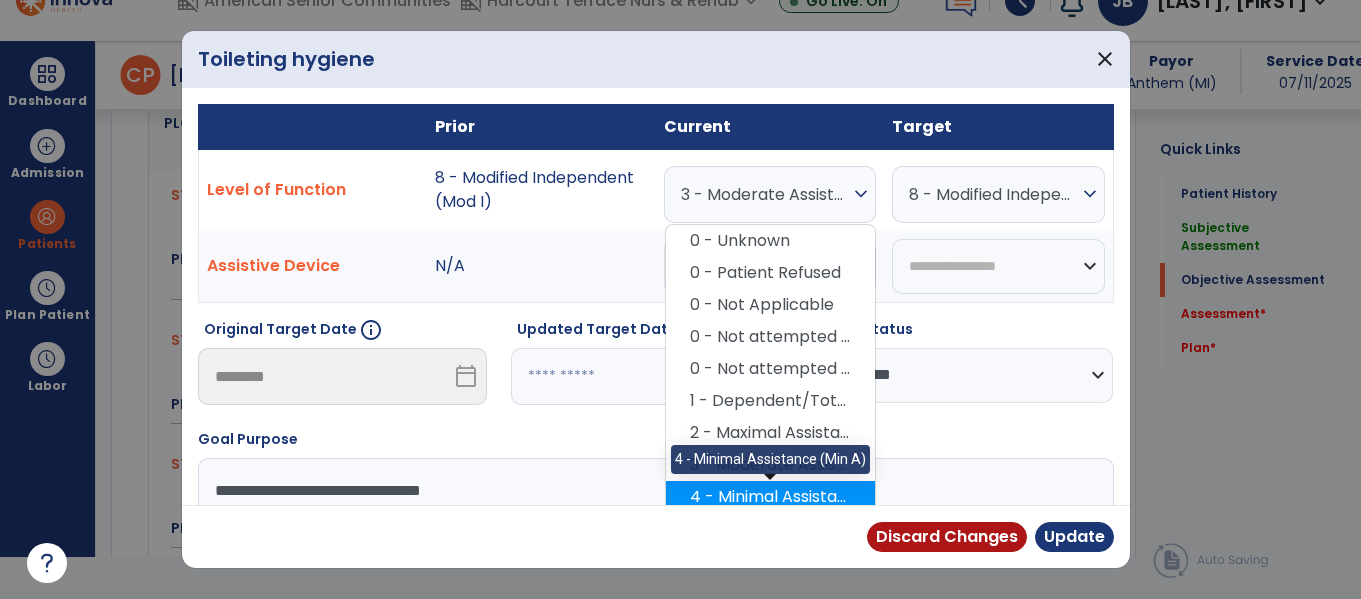 click on "4 - Minimal Assistance (Min A)" at bounding box center [770, 497] 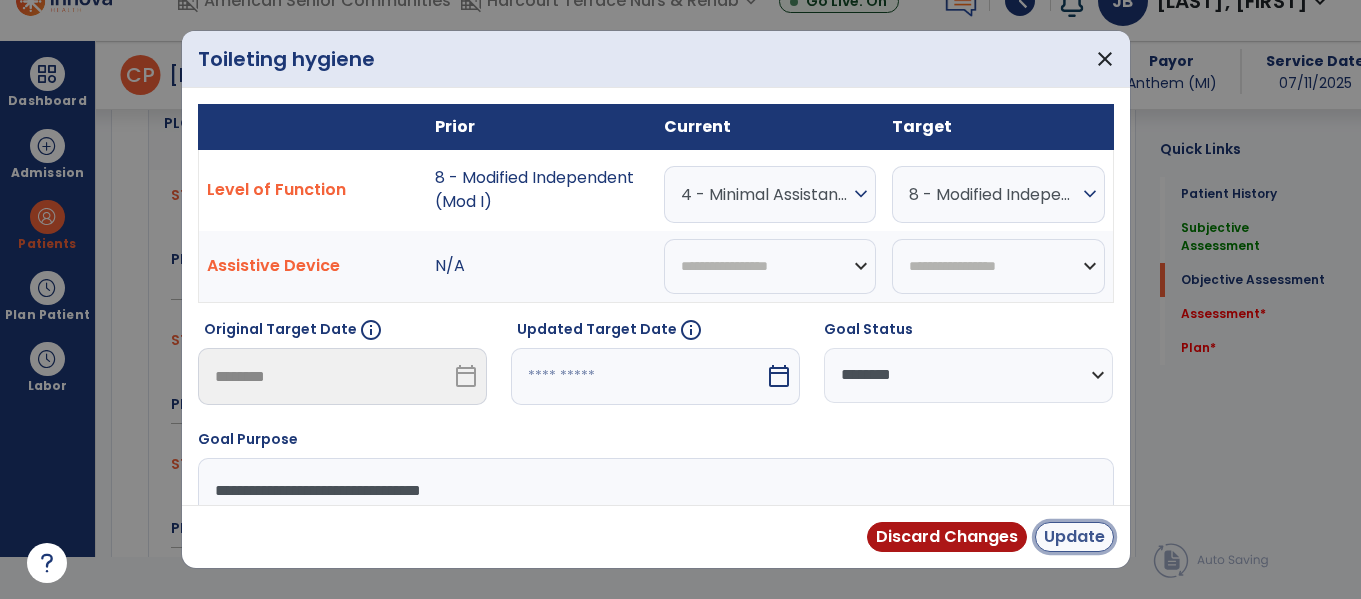 click on "Update" at bounding box center (1074, 537) 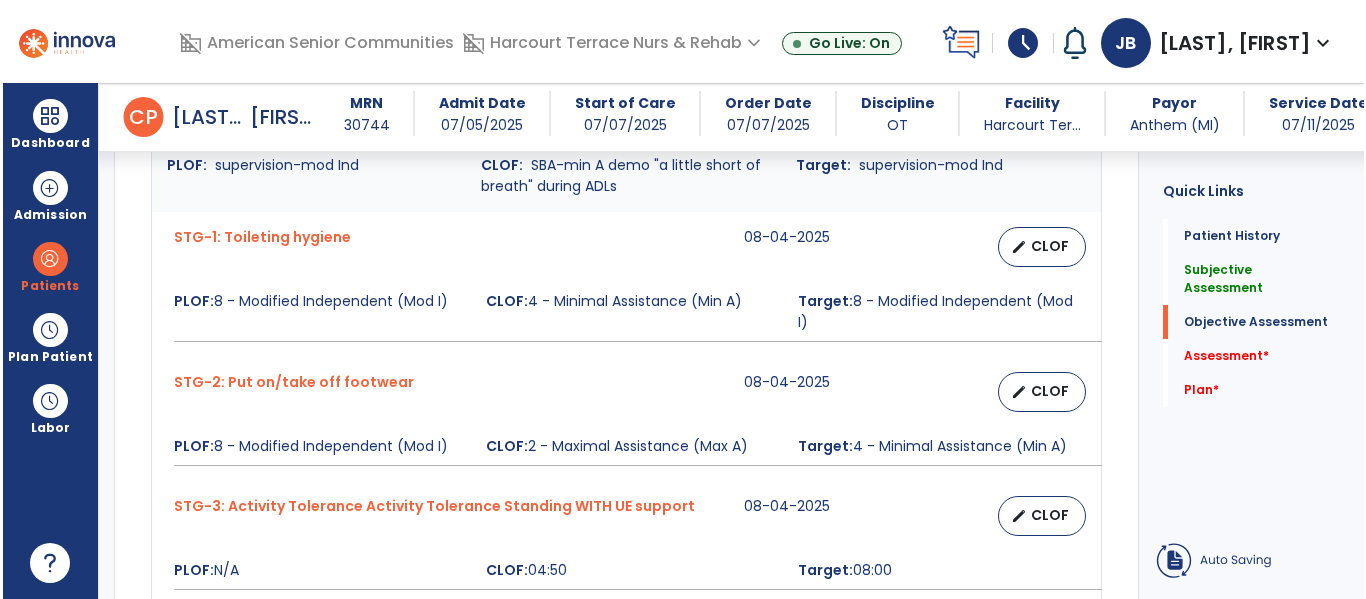 scroll, scrollTop: 42, scrollLeft: 0, axis: vertical 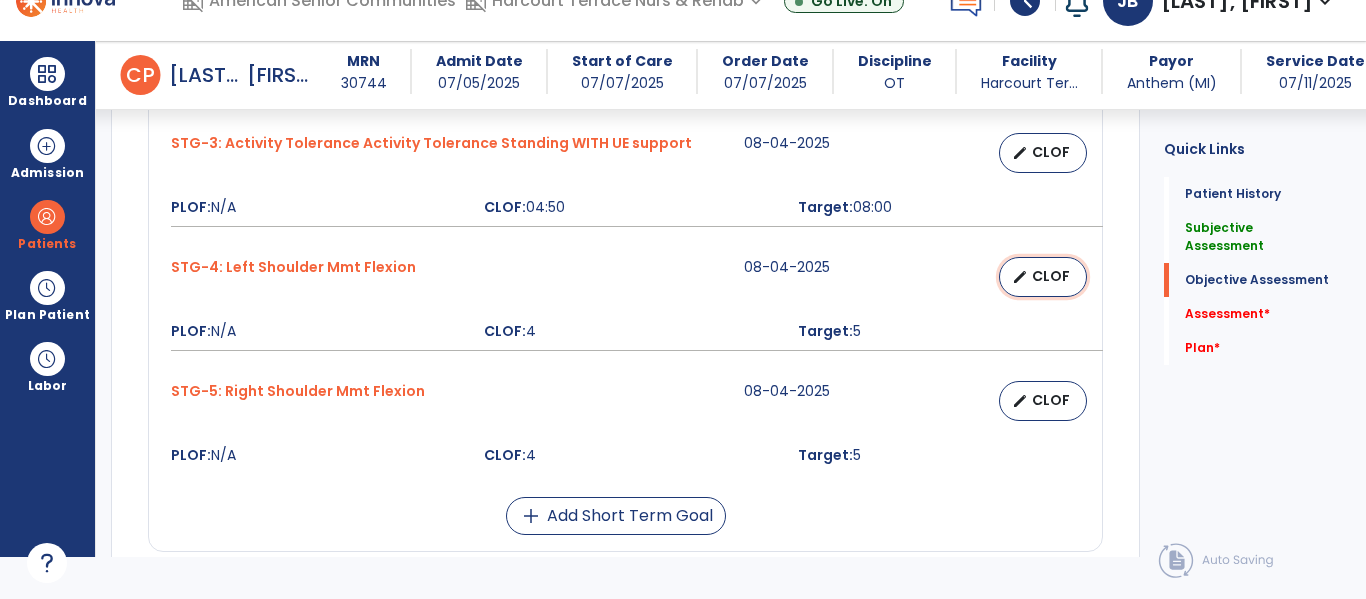 click on "edit   CLOF" at bounding box center (1043, 277) 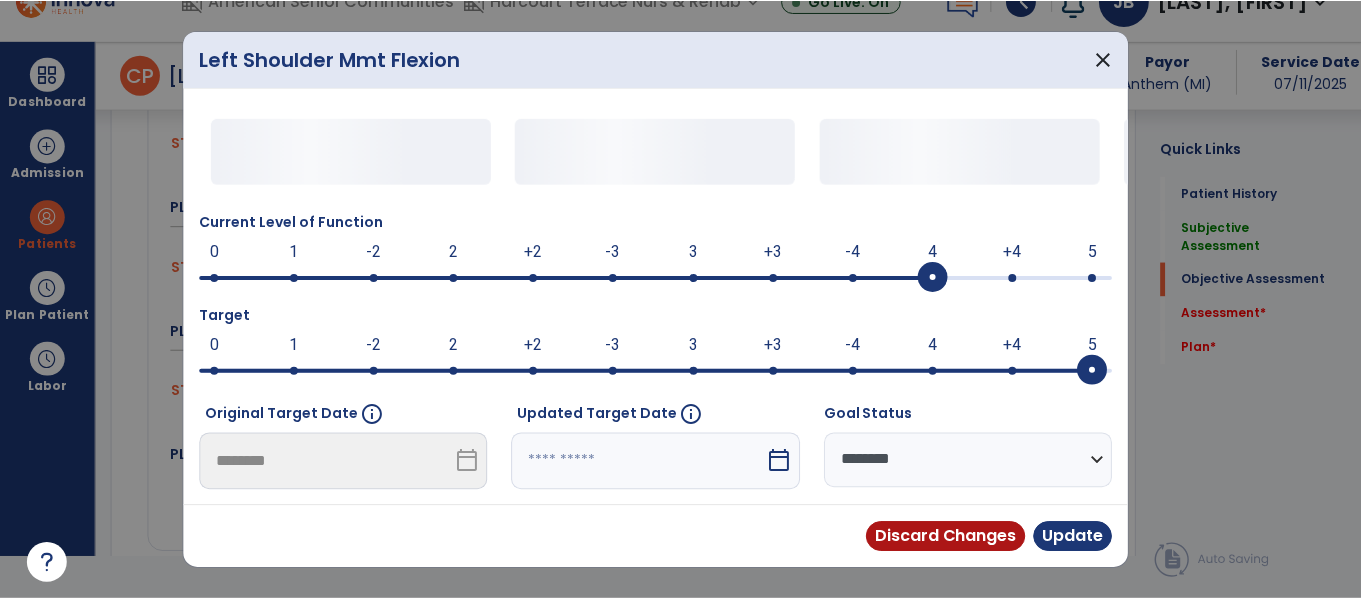 scroll, scrollTop: 0, scrollLeft: 0, axis: both 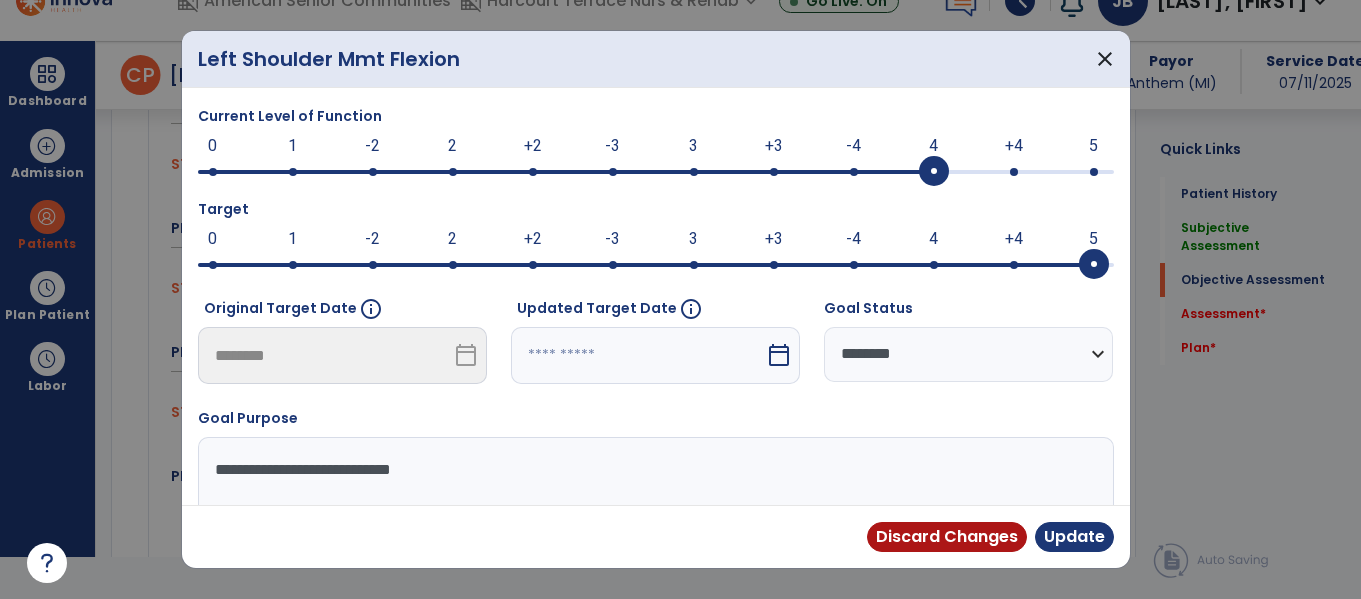 click at bounding box center (656, 170) 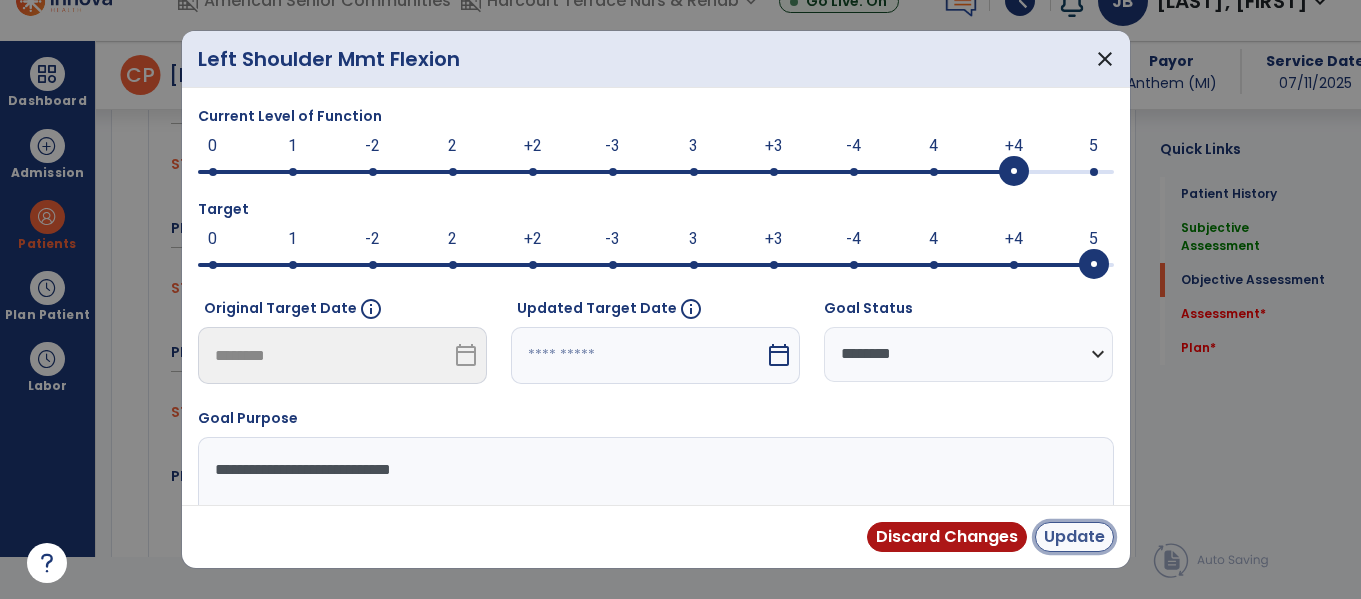 click on "Update" at bounding box center (1074, 537) 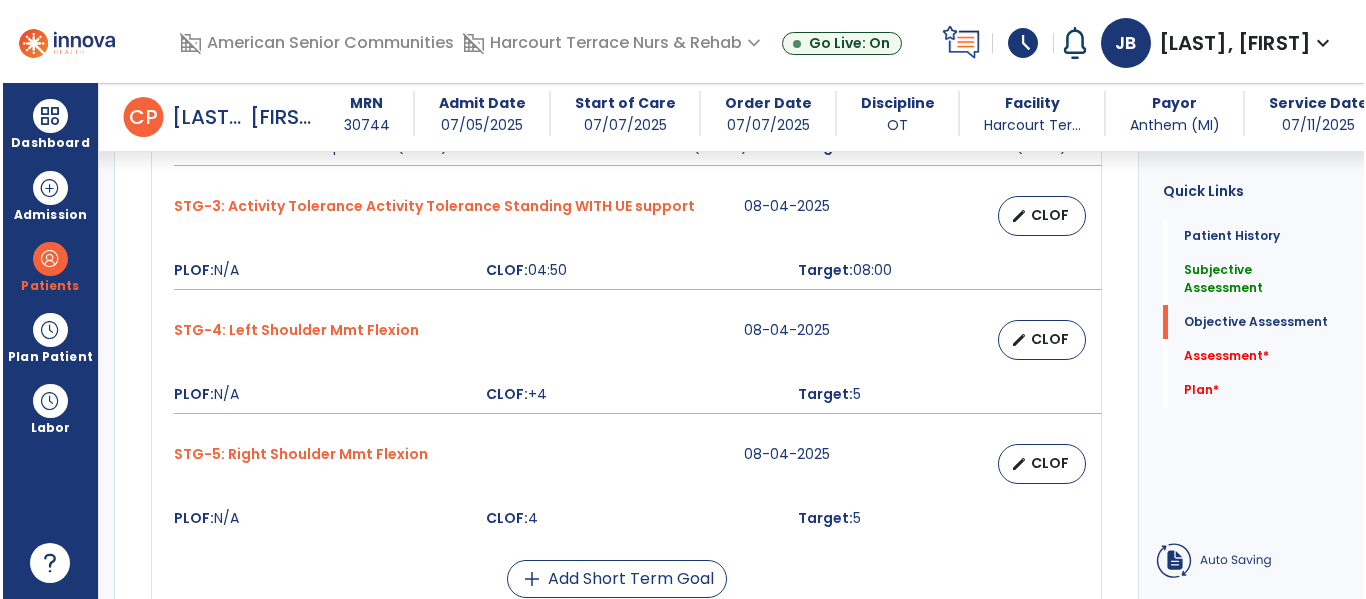 scroll, scrollTop: 42, scrollLeft: 0, axis: vertical 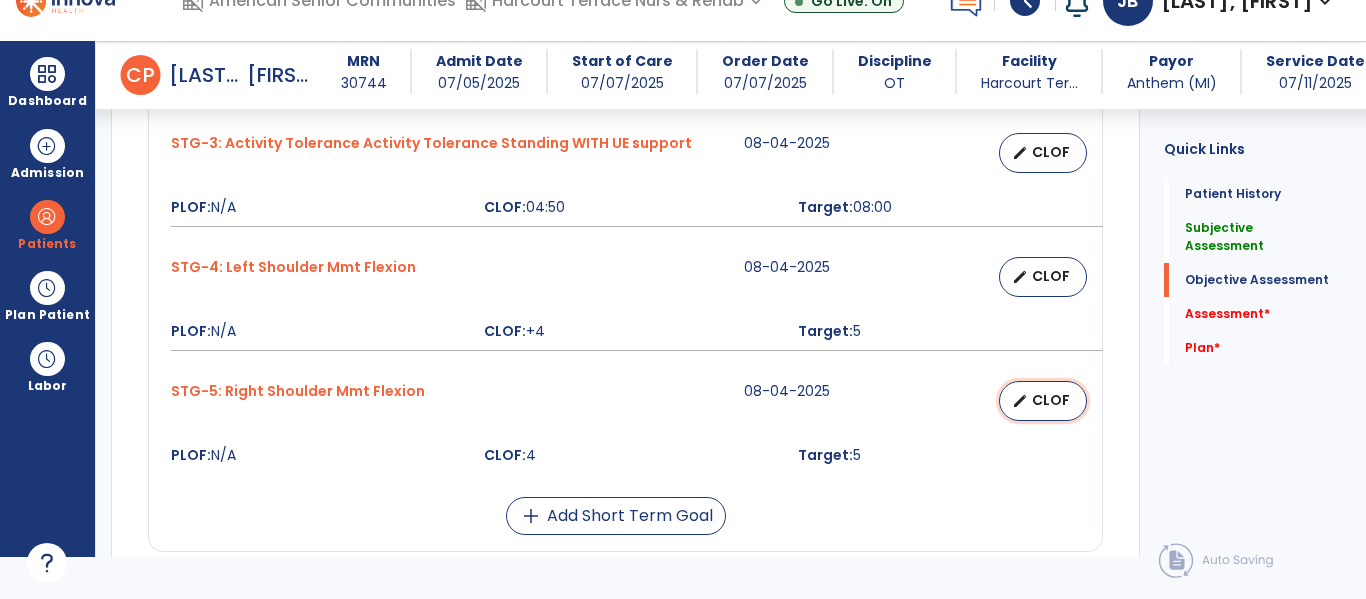 click on "CLOF" at bounding box center (1051, 400) 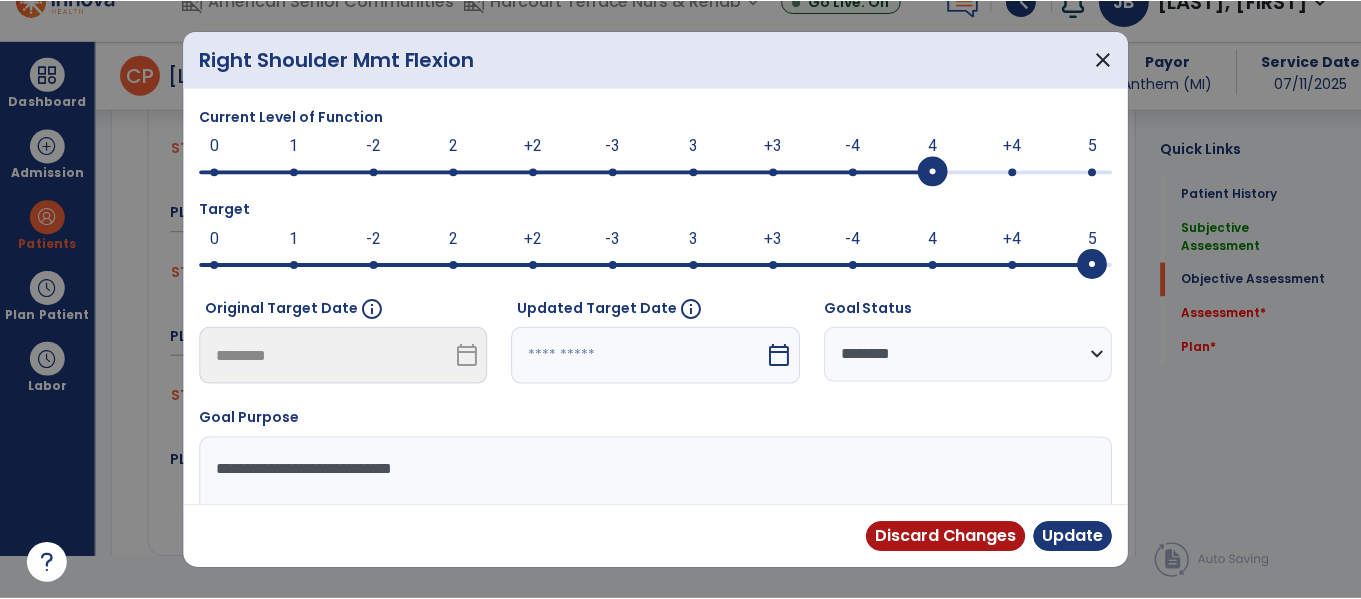scroll, scrollTop: 0, scrollLeft: 0, axis: both 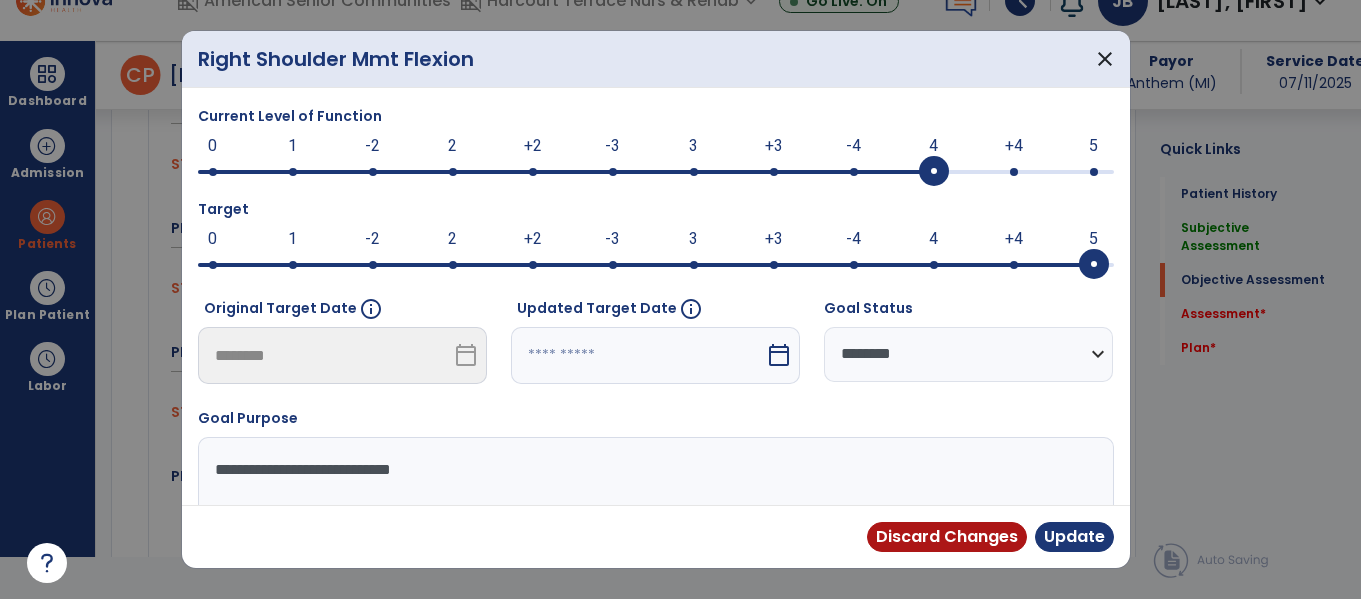 click at bounding box center (1014, 172) 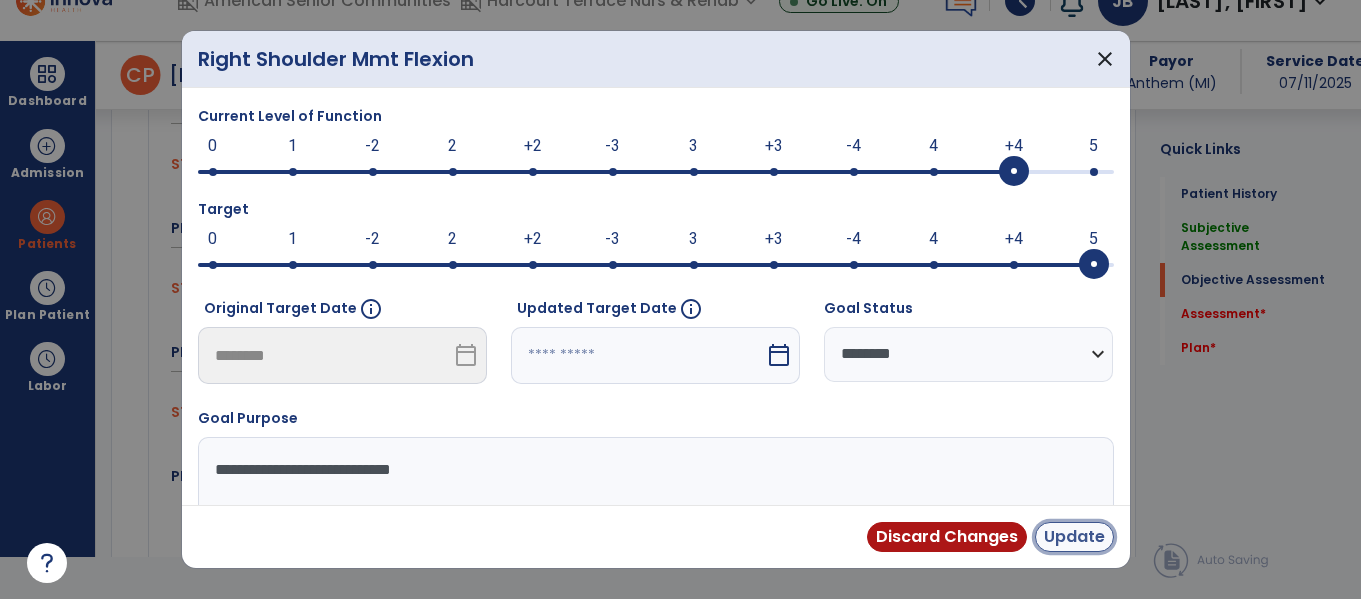 click on "Update" at bounding box center [1074, 537] 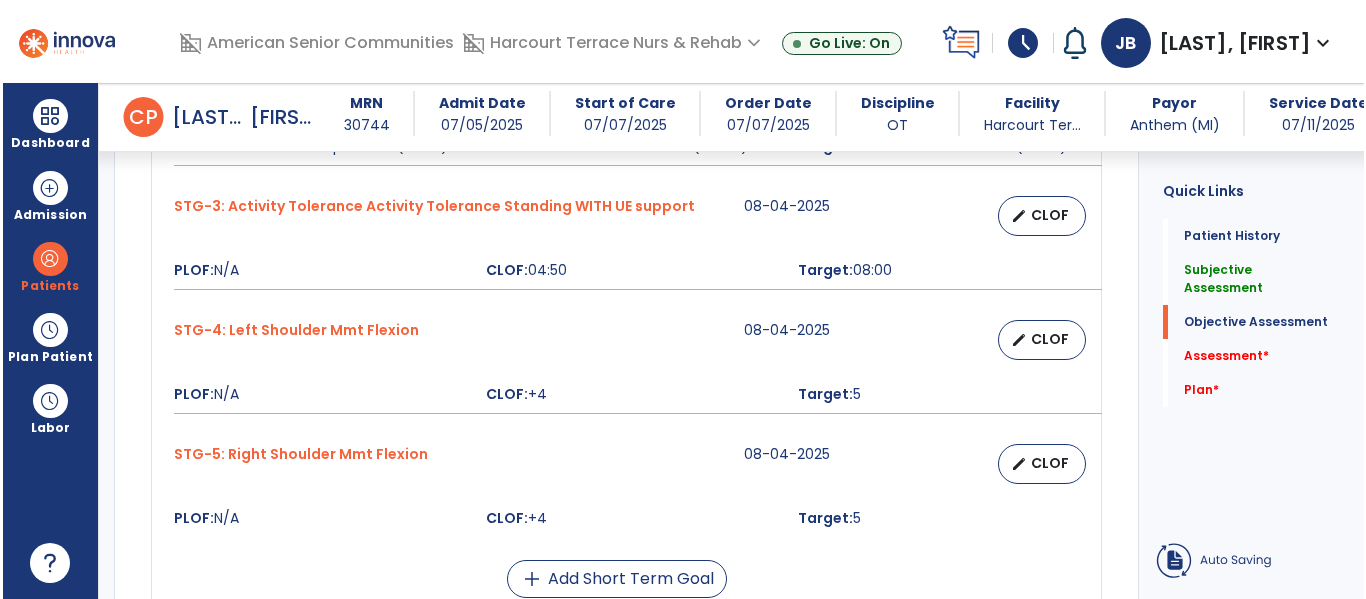 scroll, scrollTop: 42, scrollLeft: 0, axis: vertical 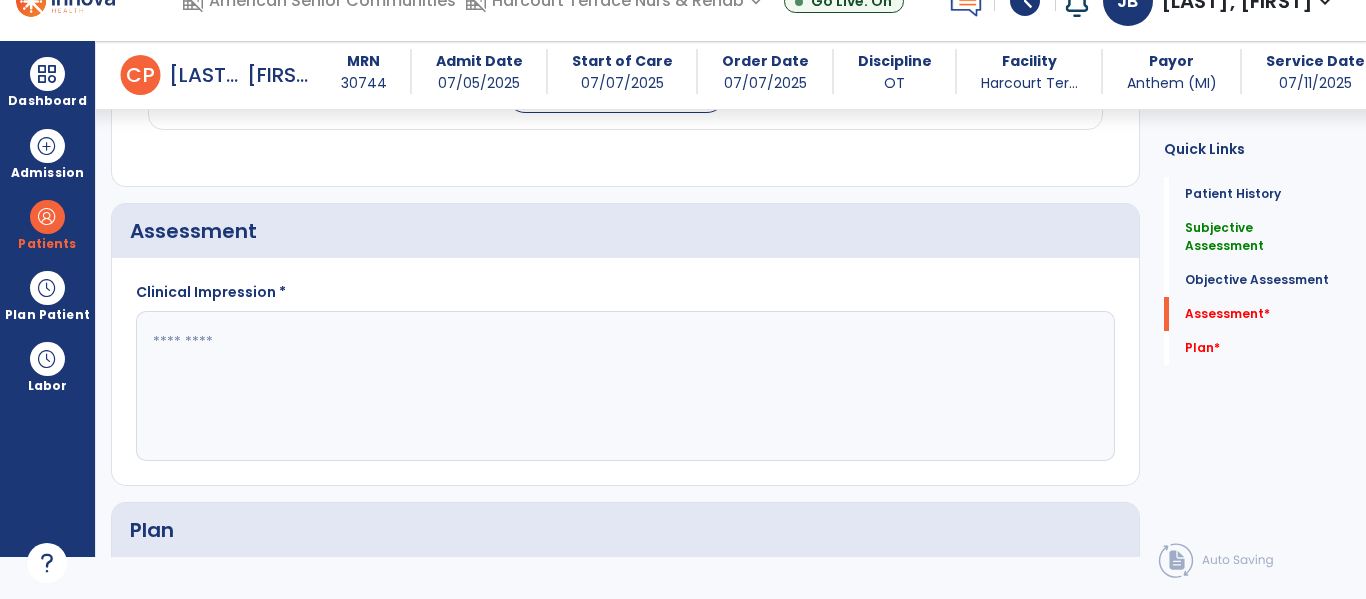 click 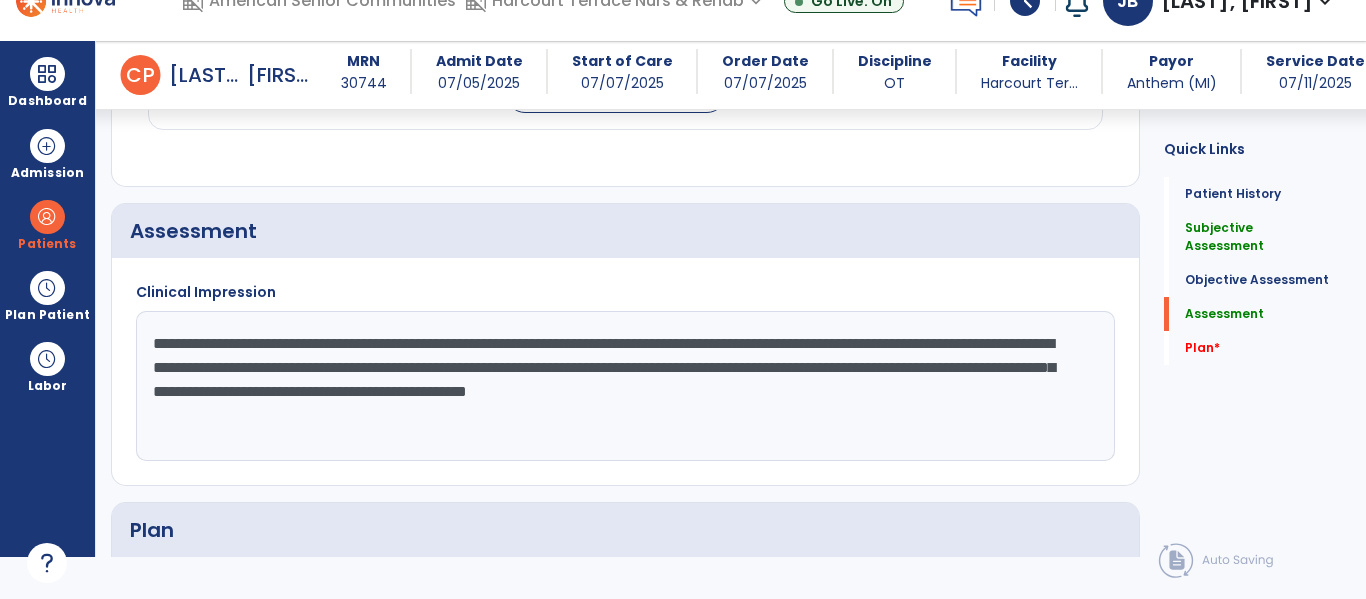 drag, startPoint x: 681, startPoint y: 368, endPoint x: 343, endPoint y: 384, distance: 338.37848 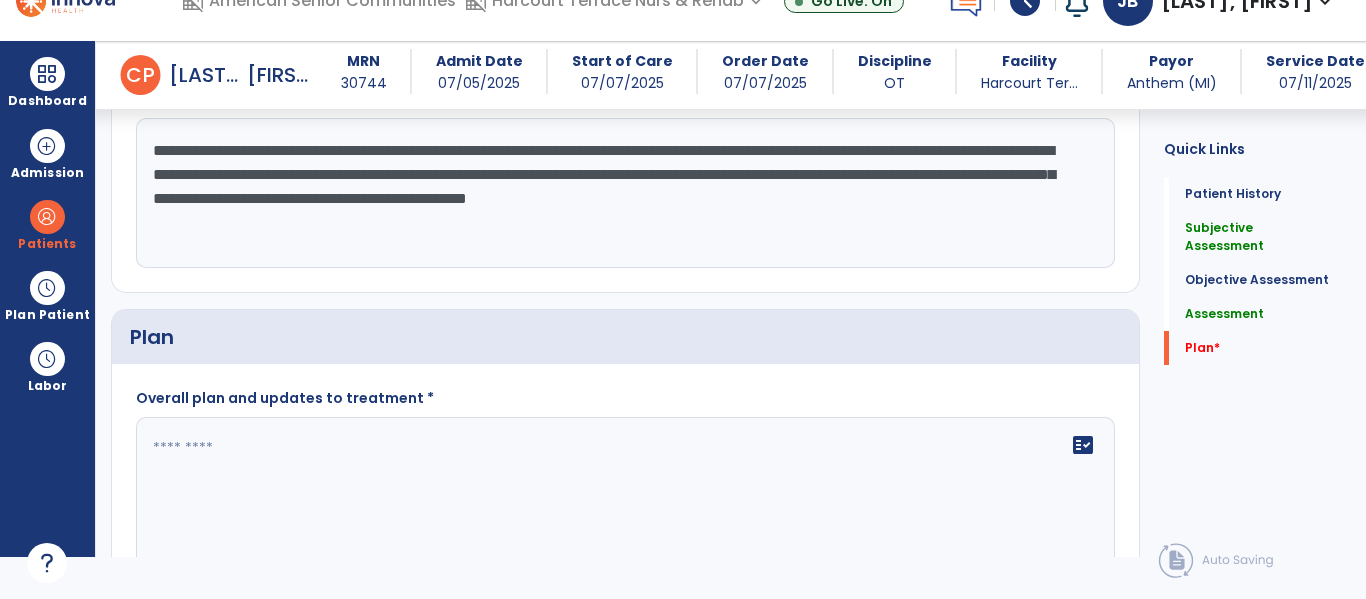 scroll, scrollTop: 1938, scrollLeft: 0, axis: vertical 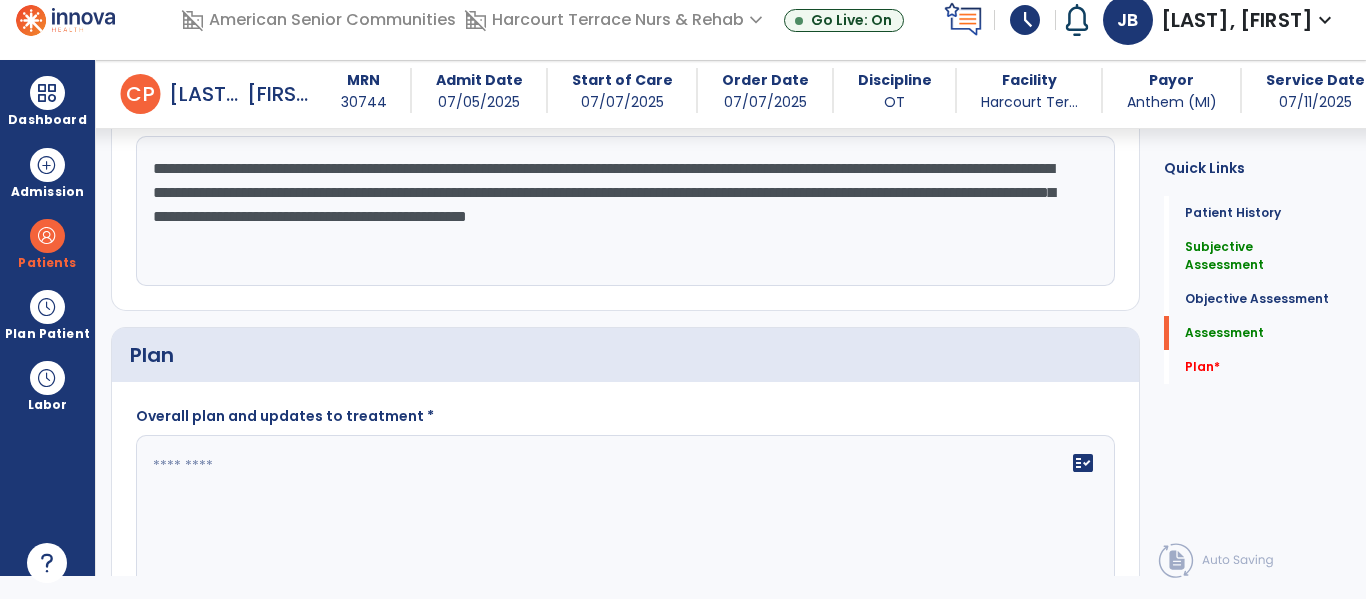 click on "fact_check" 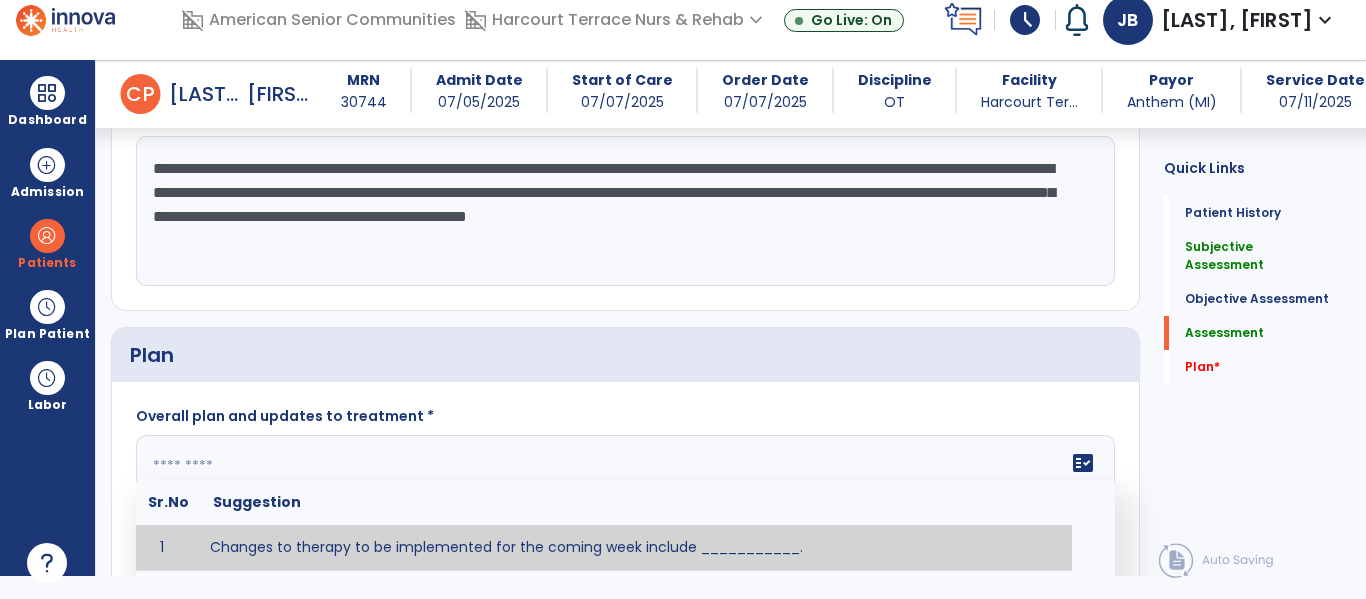 paste on "**********" 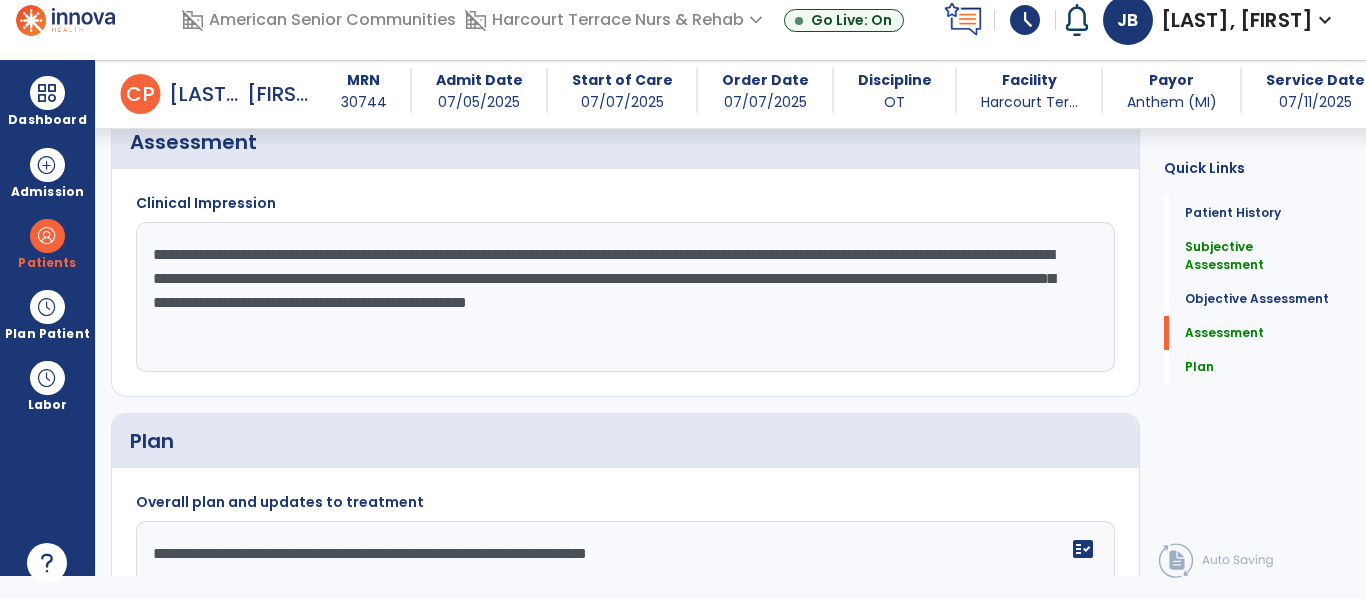 scroll, scrollTop: 1901, scrollLeft: 0, axis: vertical 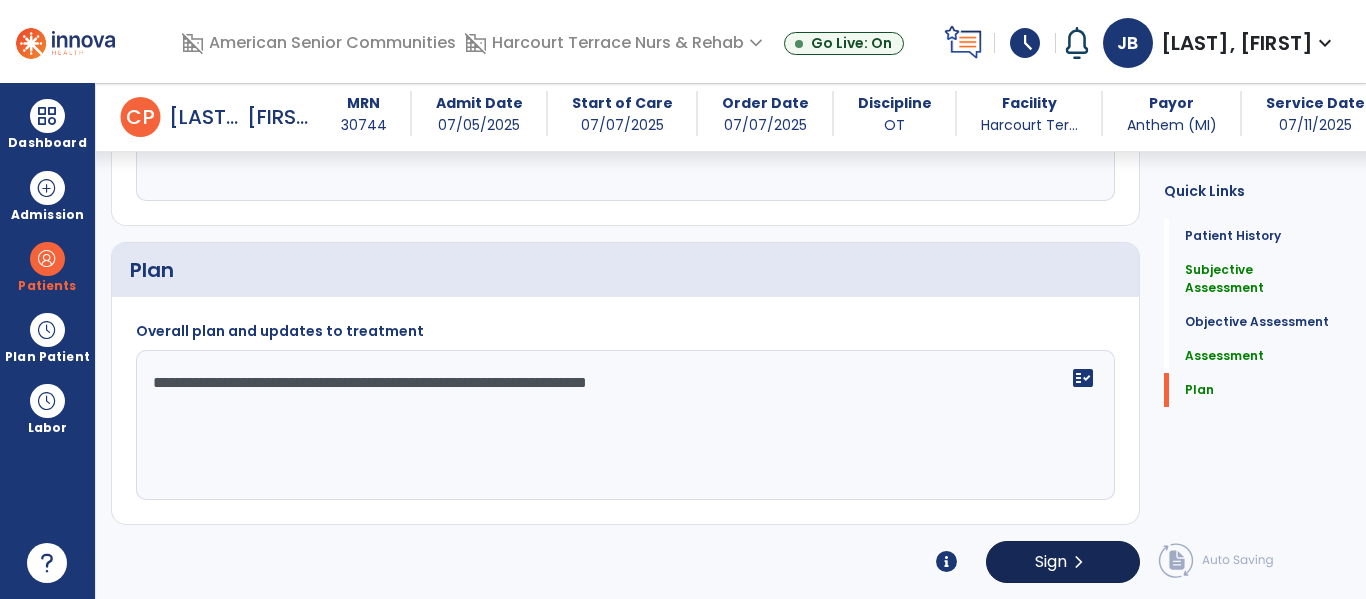 type on "**********" 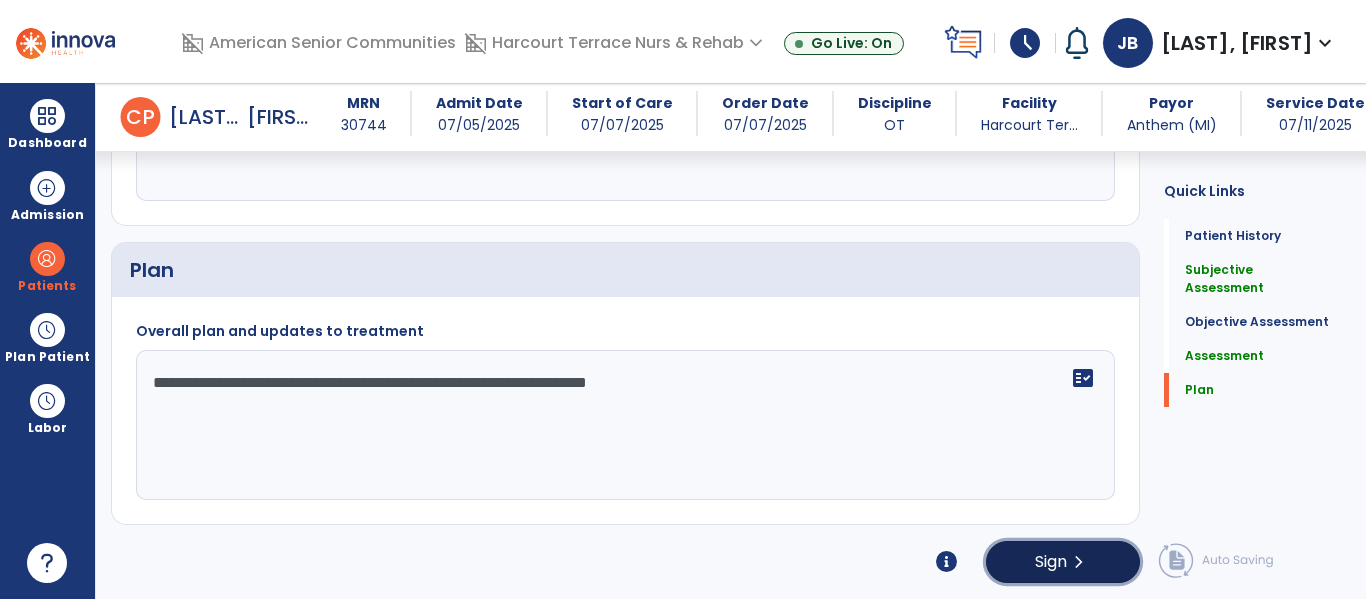 click on "Sign  chevron_right" 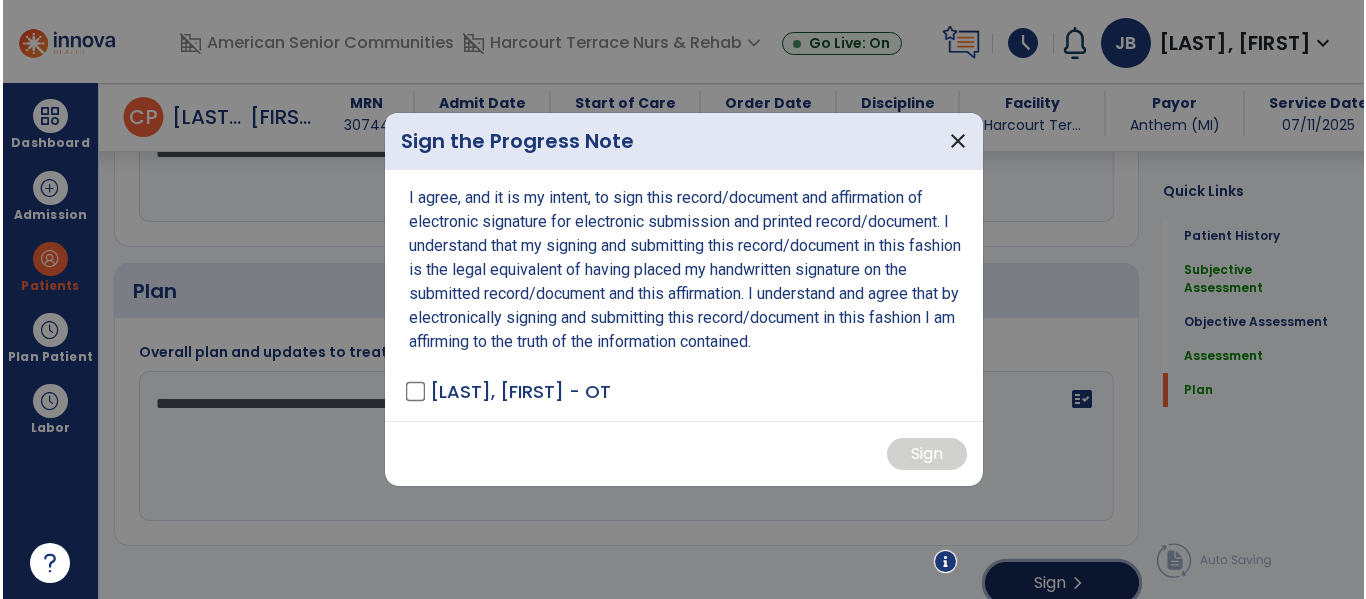 scroll, scrollTop: 1989, scrollLeft: 0, axis: vertical 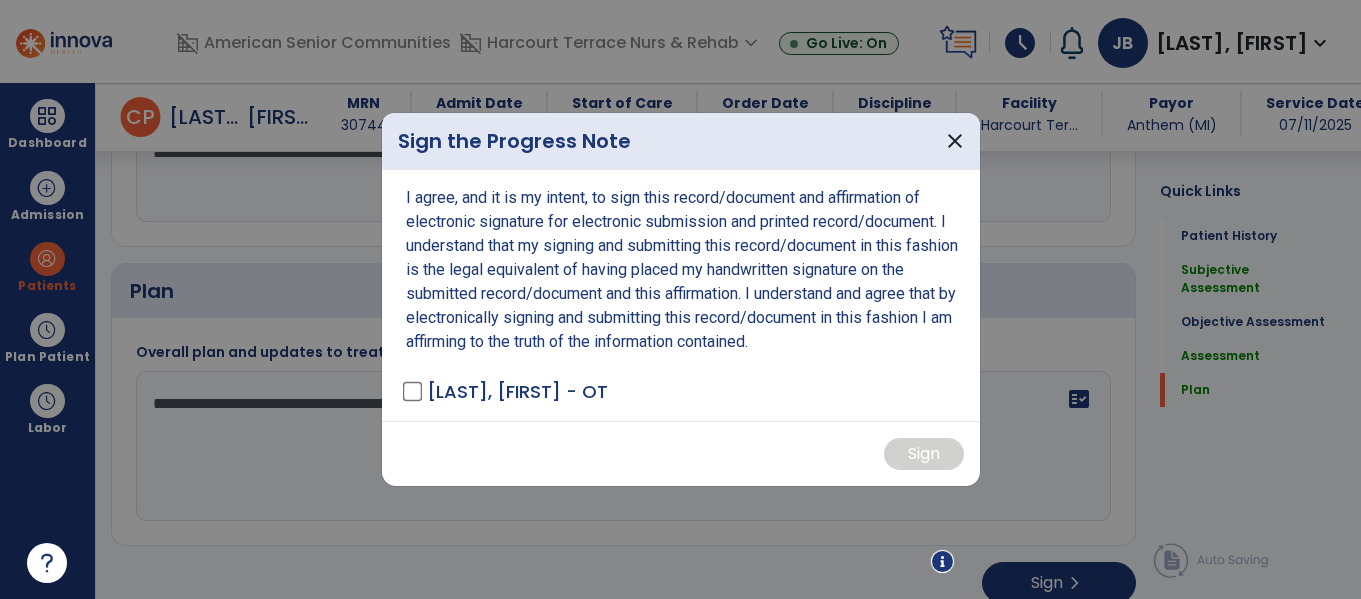 click on "I agree, and it is my intent, to sign this record/document and affirmation of electronic signature for electronic submission and printed record/document. I understand that my signing and submitting this record/document in this fashion is the legal equivalent of having placed my handwritten signature on the submitted record/document and this affirmation. I understand and agree that by electronically signing and submitting this record/document in this fashion I am affirming to the truth of the information contained. [LAST], [FIRST] - OT" at bounding box center (681, 295) 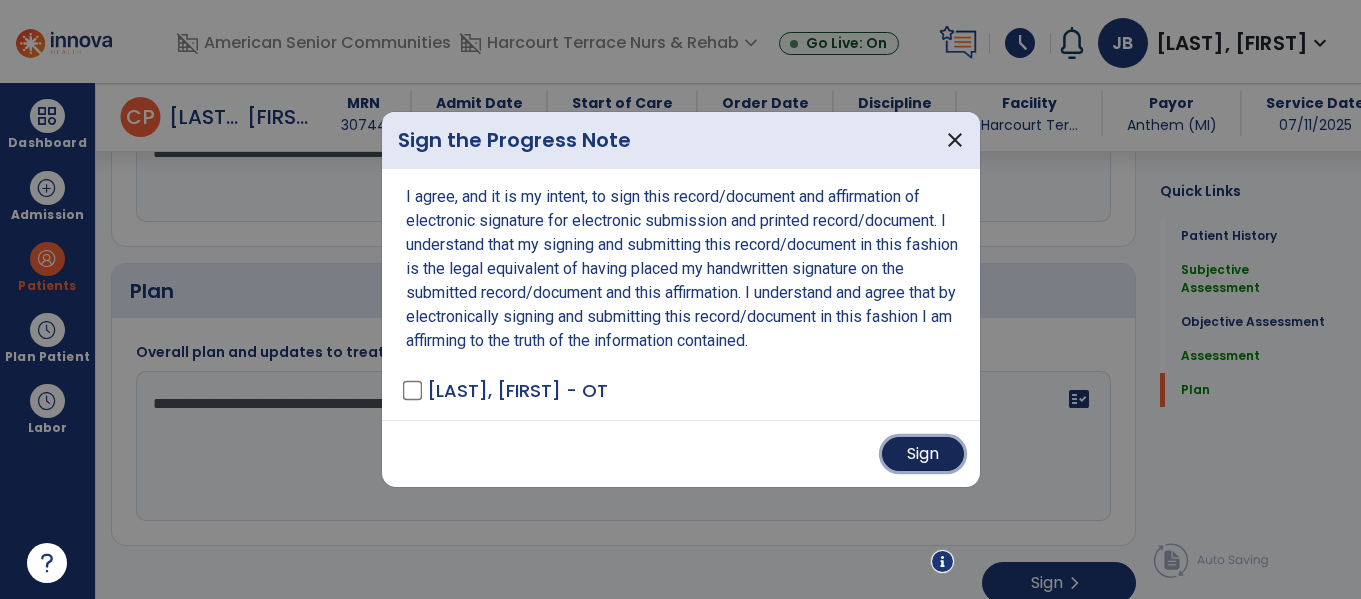 click on "Sign" at bounding box center [923, 454] 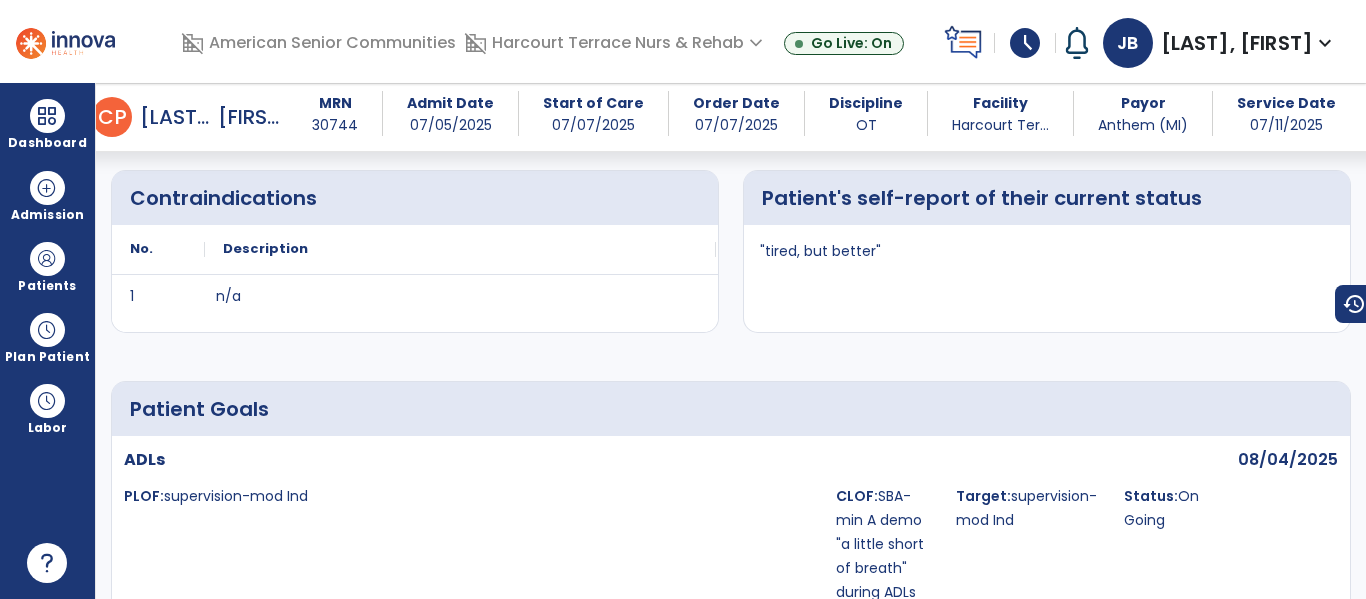 scroll, scrollTop: 614, scrollLeft: 0, axis: vertical 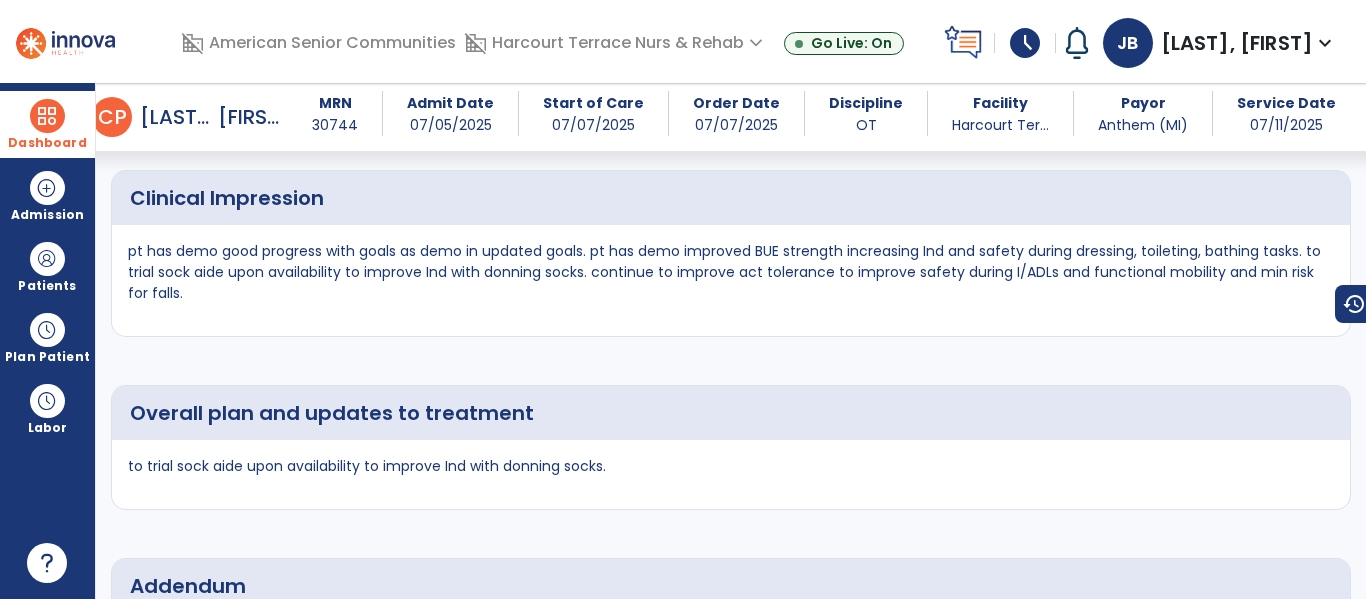 click on "Dashboard" at bounding box center [47, 124] 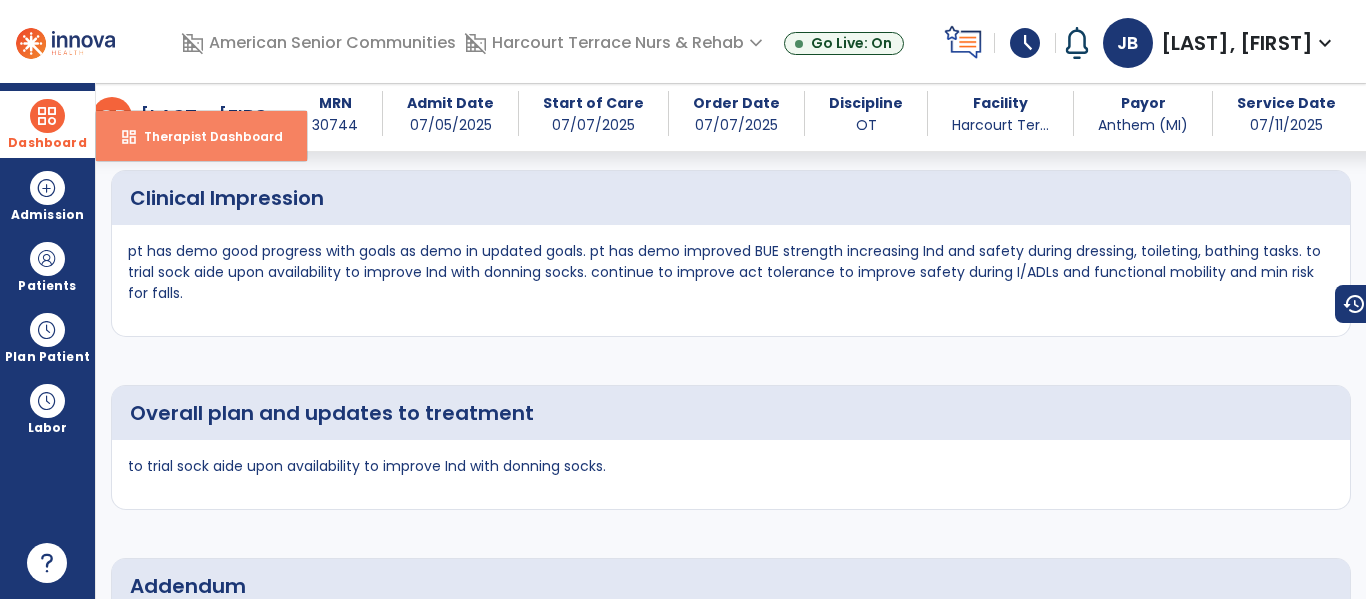 click on "Therapist Dashboard" at bounding box center (205, 136) 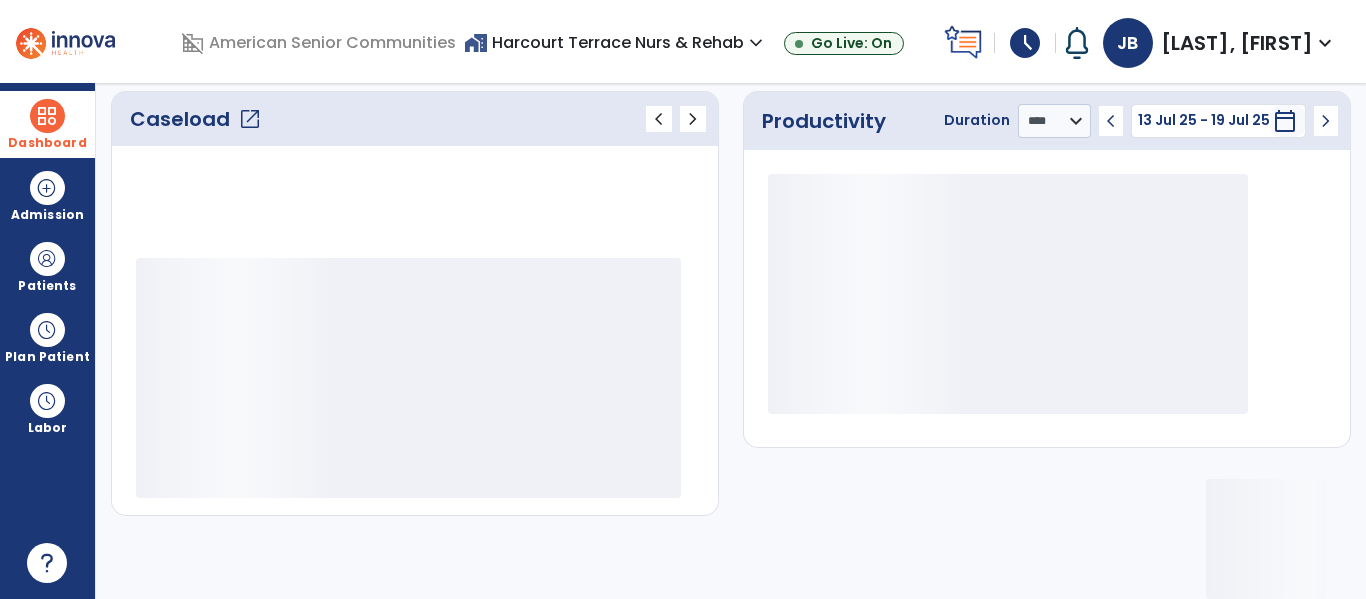scroll, scrollTop: 278, scrollLeft: 0, axis: vertical 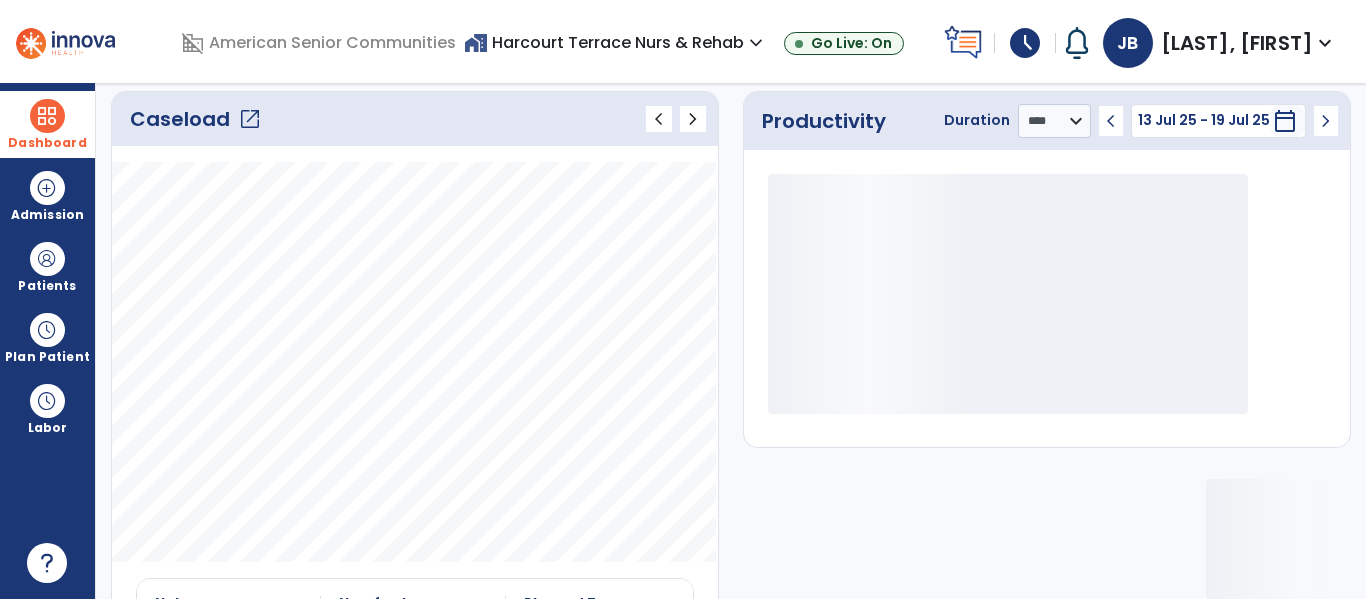 click on "open_in_new" 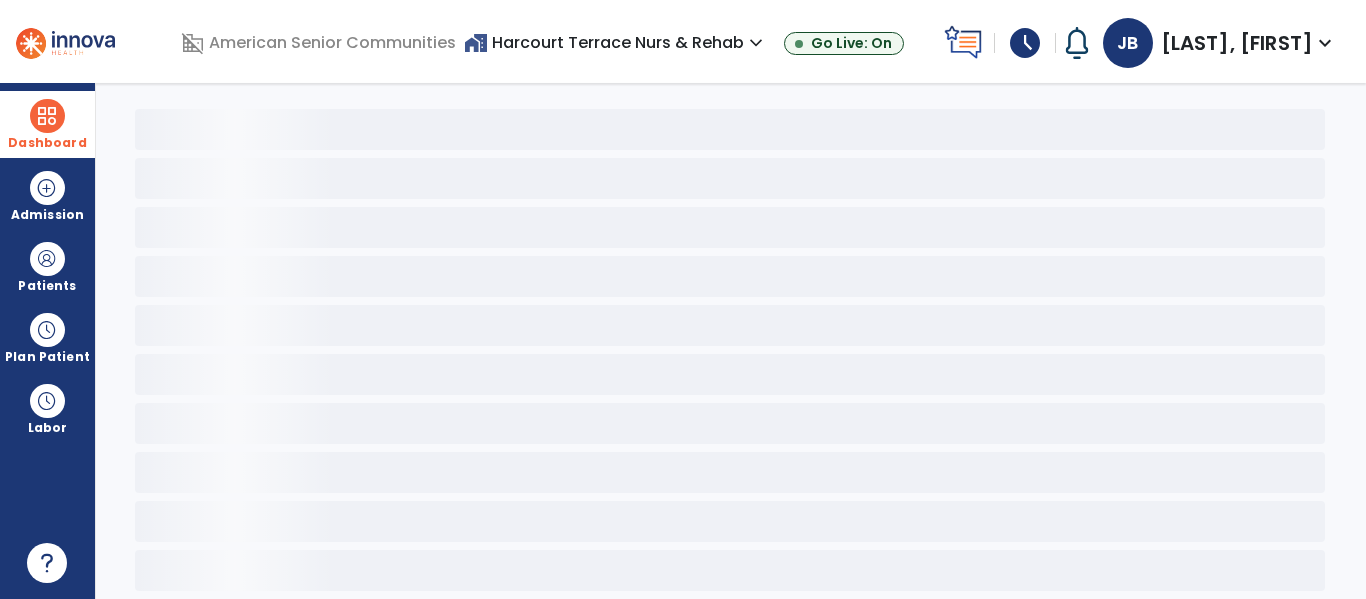 scroll, scrollTop: 78, scrollLeft: 0, axis: vertical 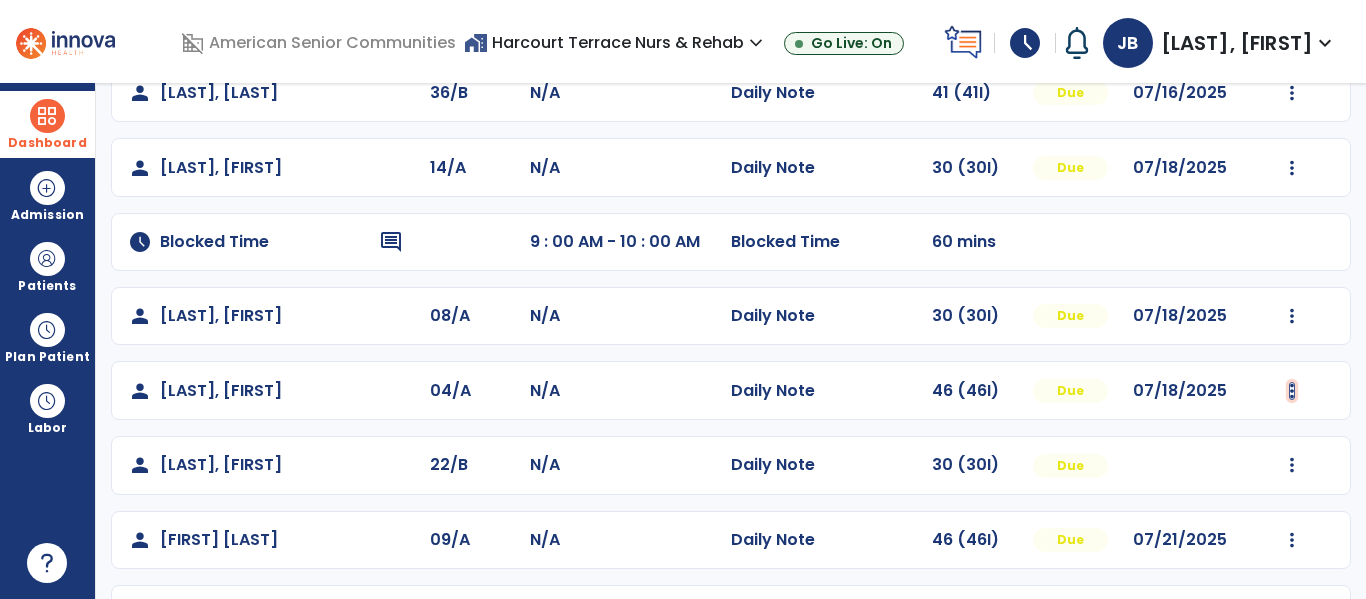 click at bounding box center (1292, 93) 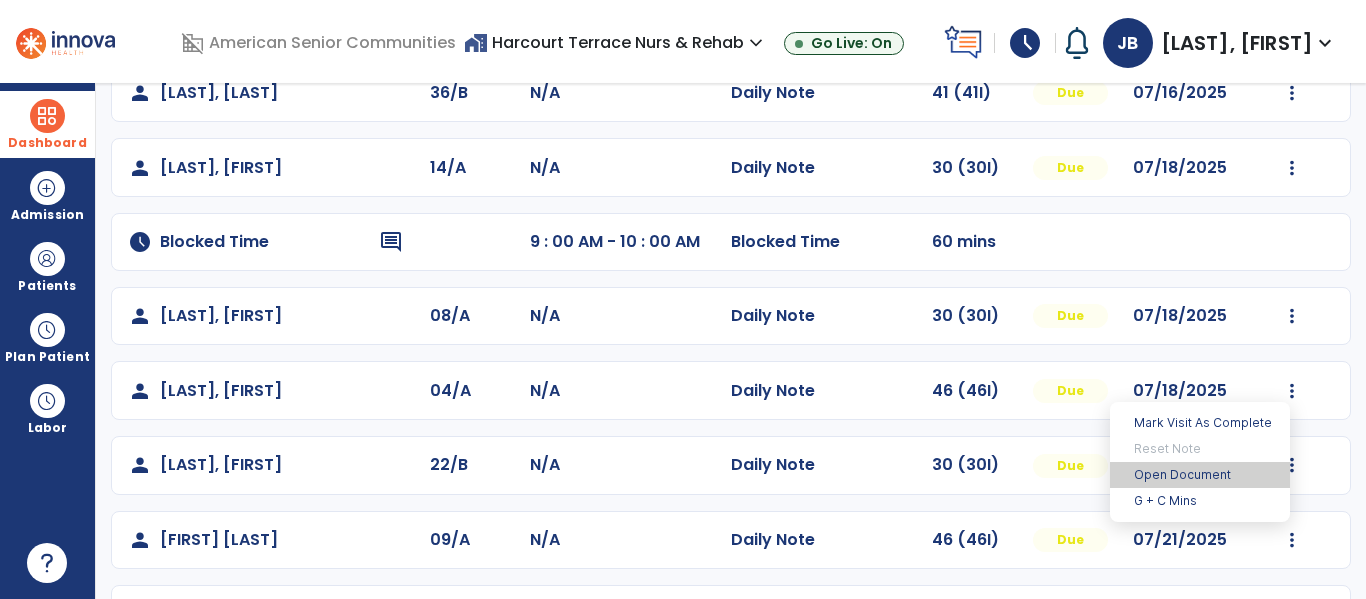 click on "Open Document" at bounding box center (1200, 475) 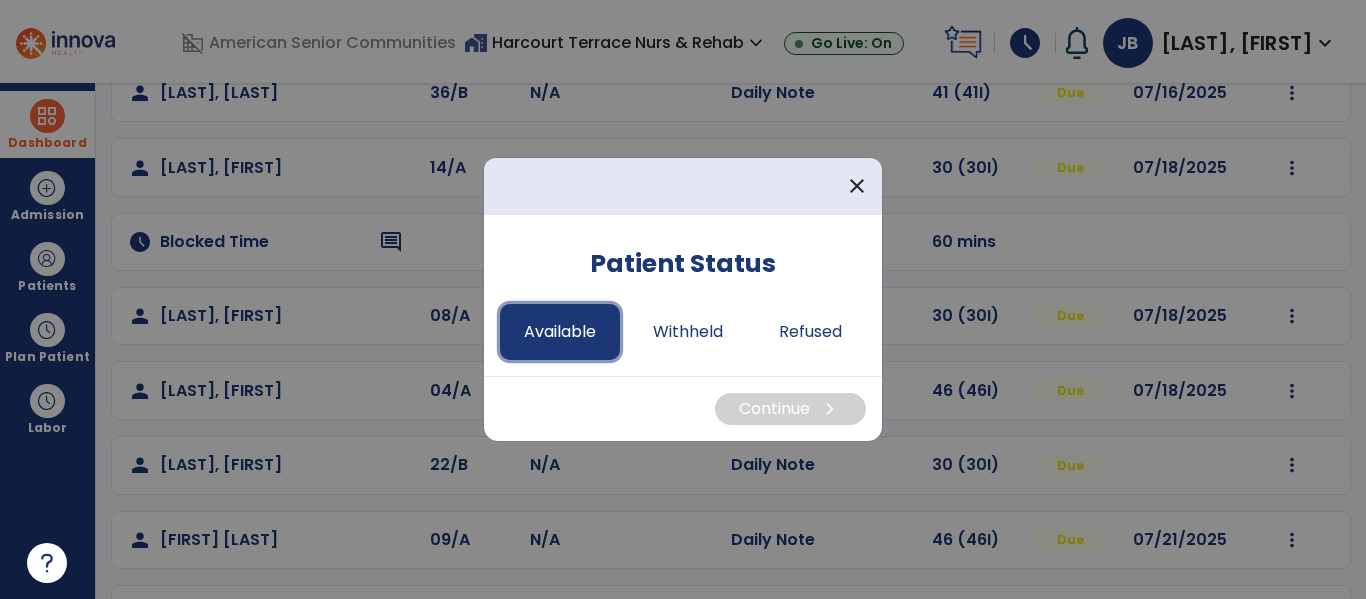 click on "Available" at bounding box center (560, 332) 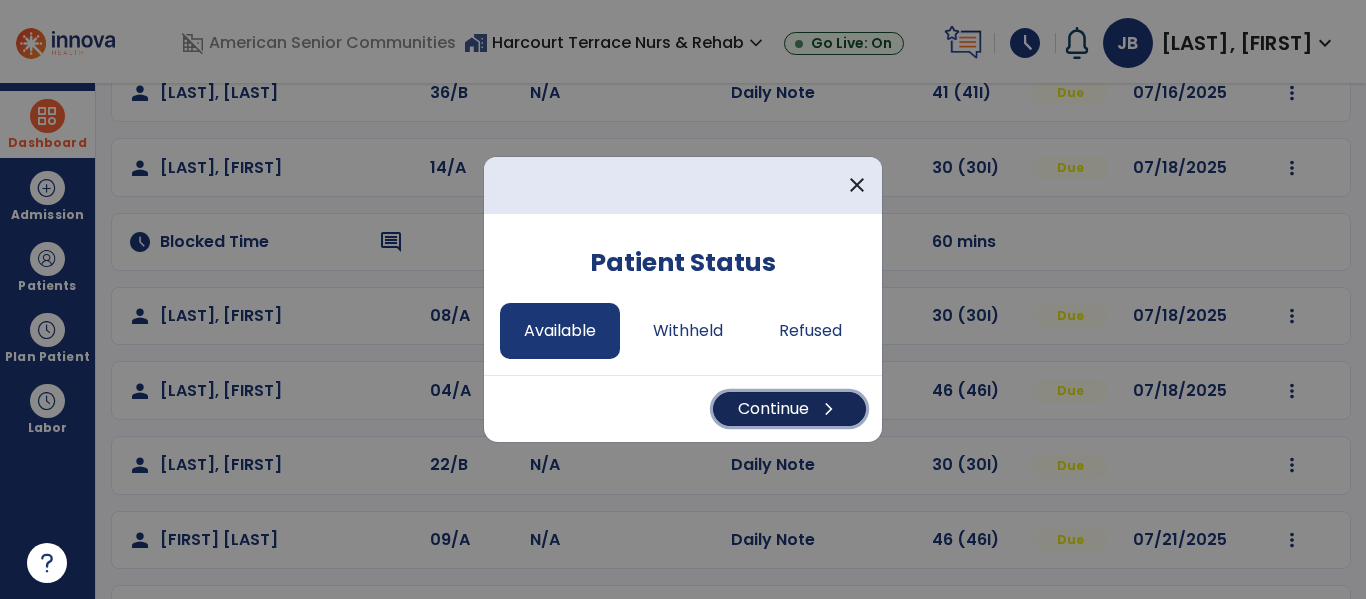 click on "Continue   chevron_right" at bounding box center (789, 409) 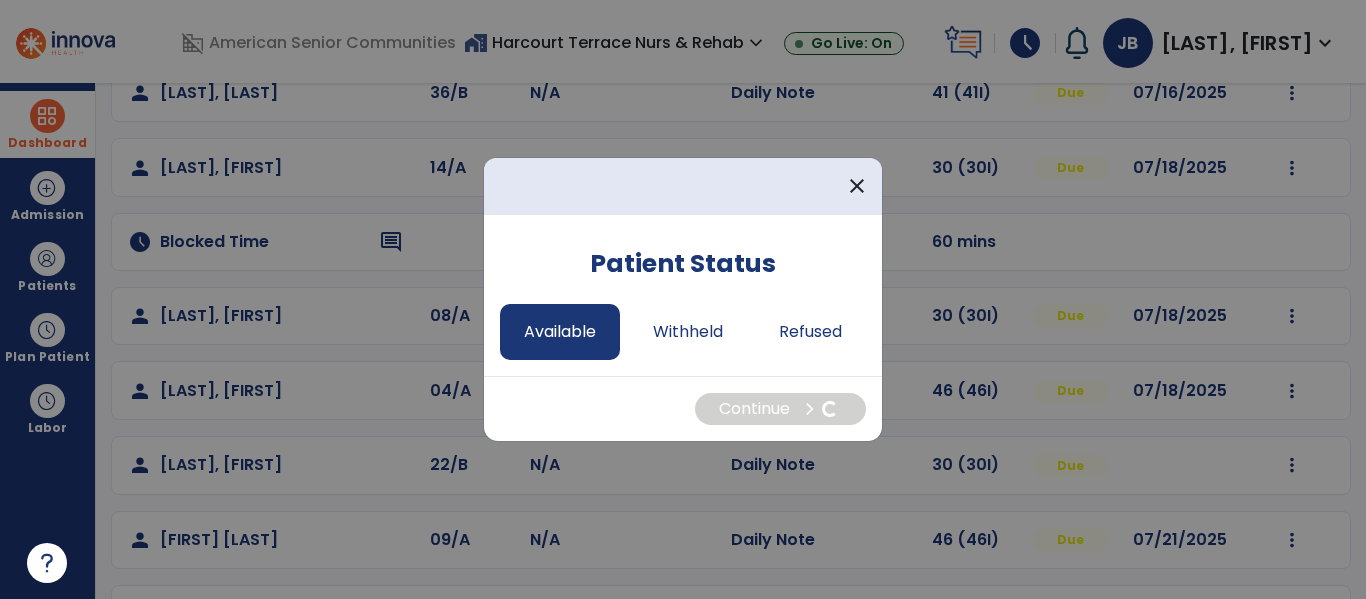select on "*" 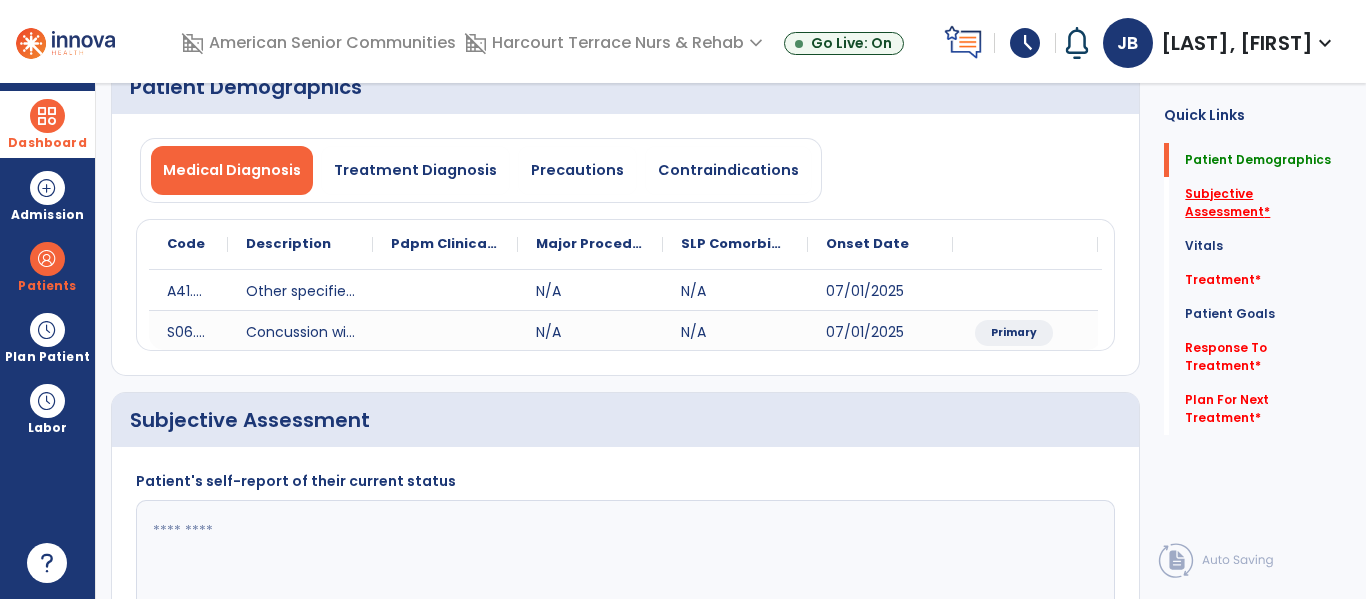 click on "Subjective Assessment   *" 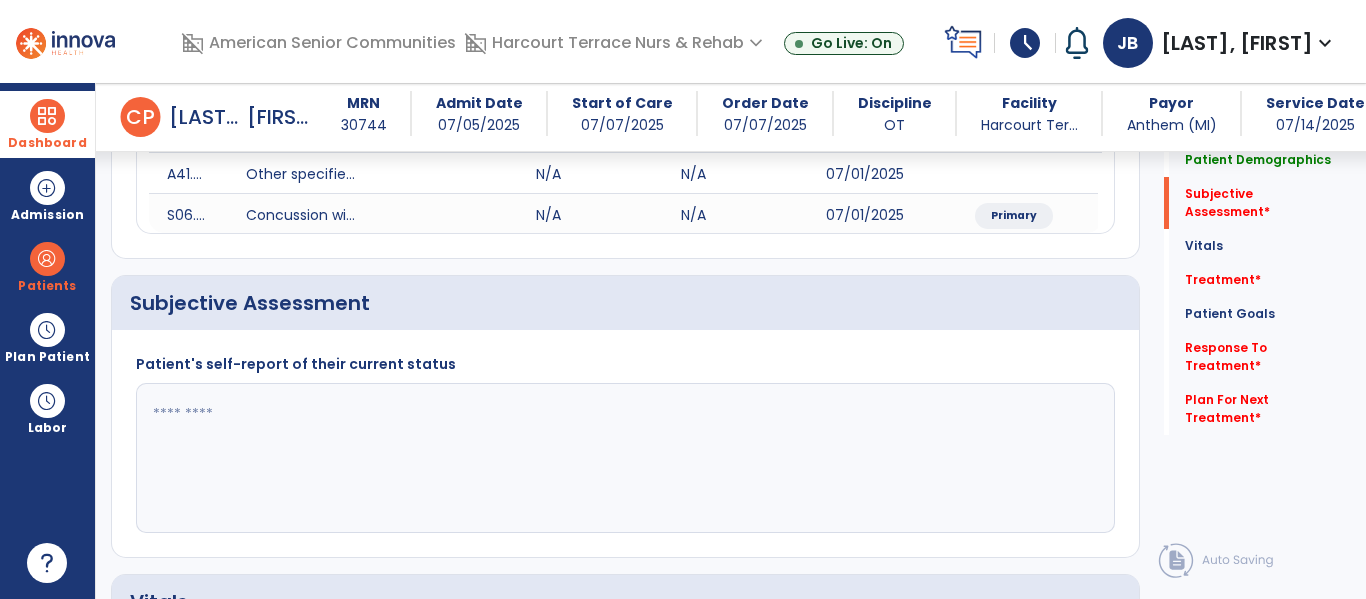 scroll, scrollTop: 387, scrollLeft: 0, axis: vertical 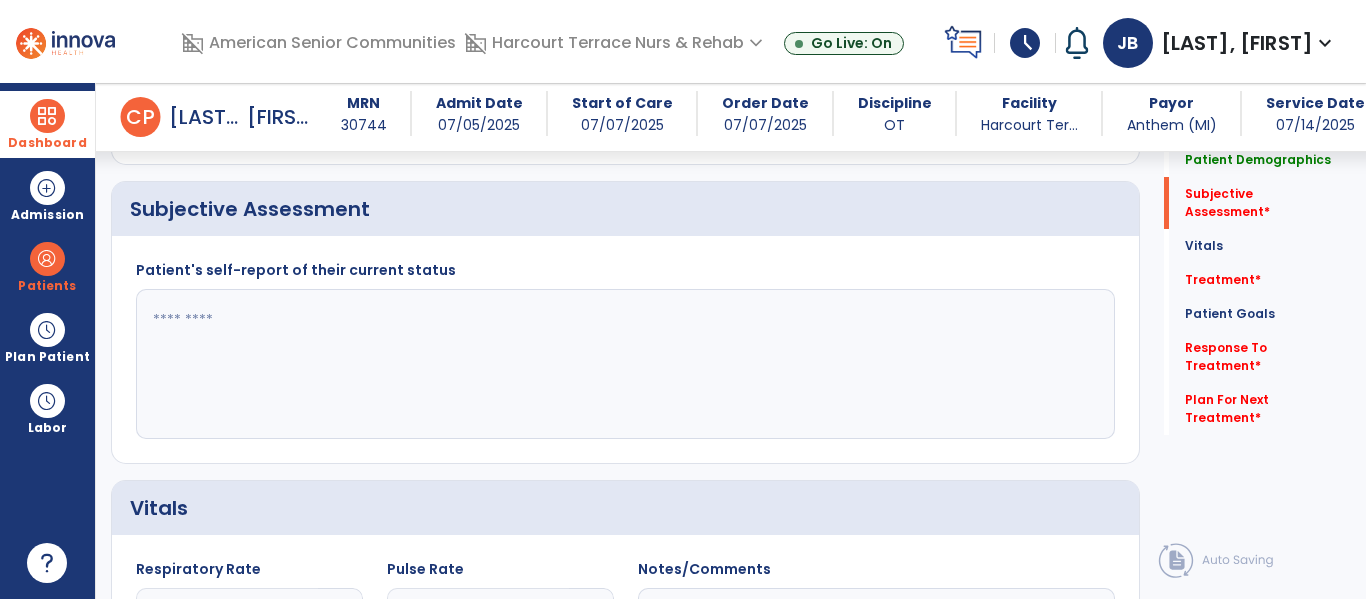 click 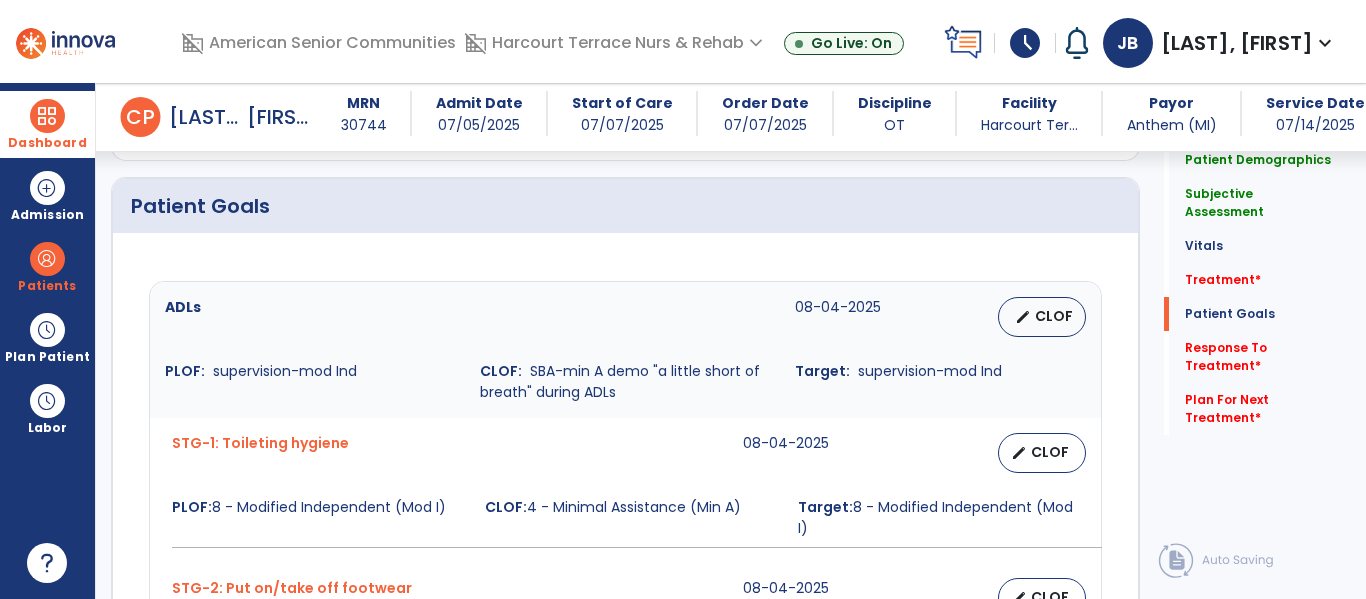 scroll, scrollTop: 1390, scrollLeft: 0, axis: vertical 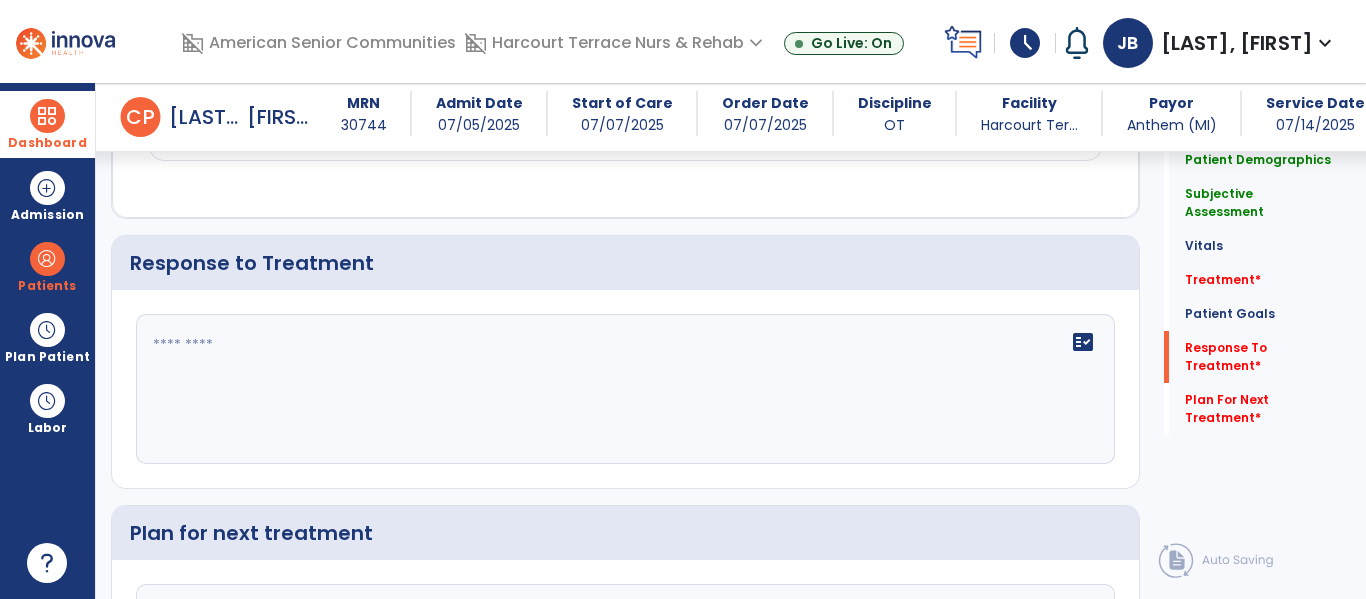 type on "**********" 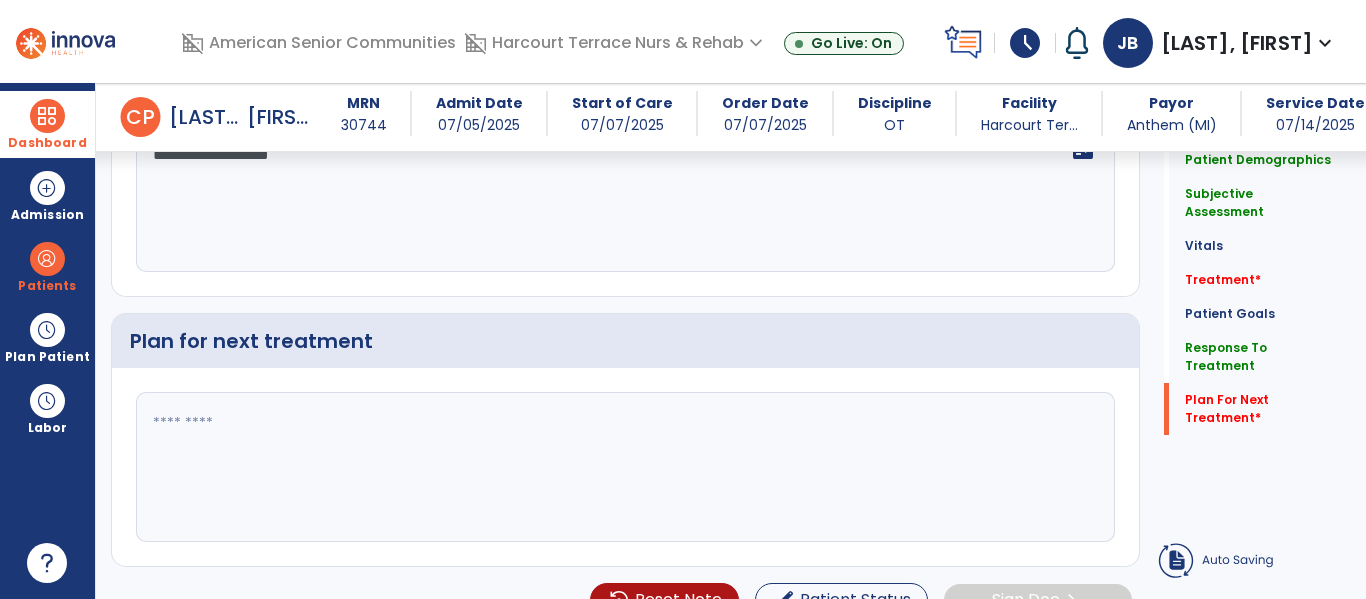scroll, scrollTop: 2511, scrollLeft: 0, axis: vertical 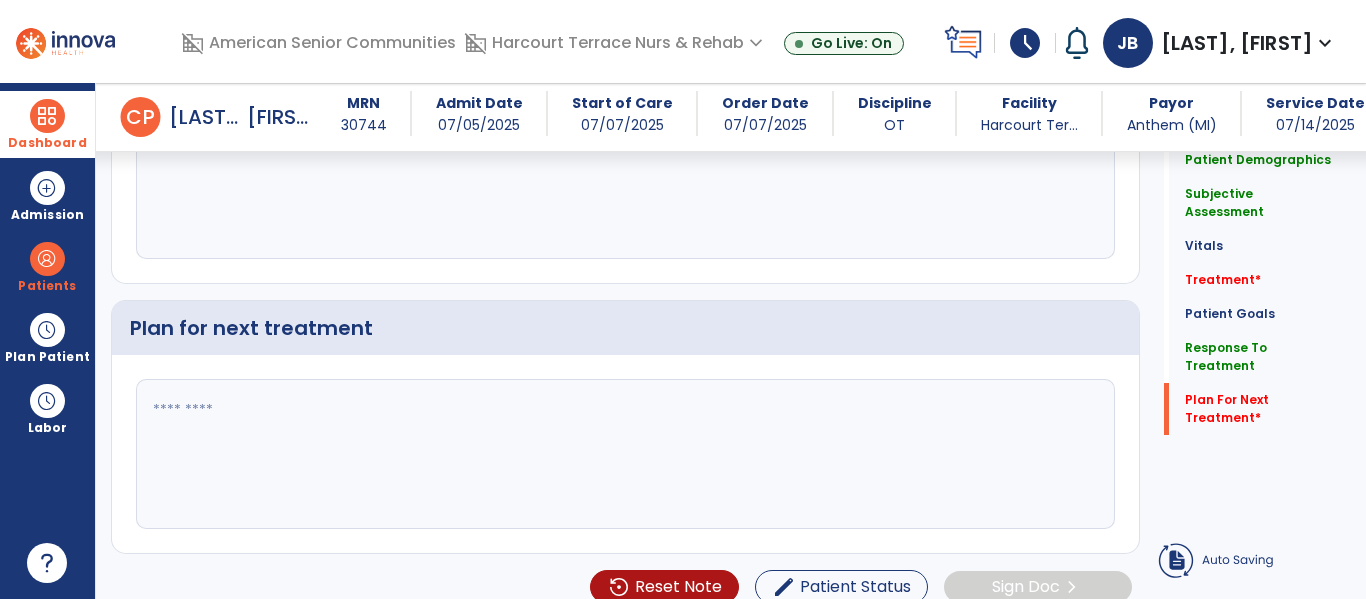type on "**********" 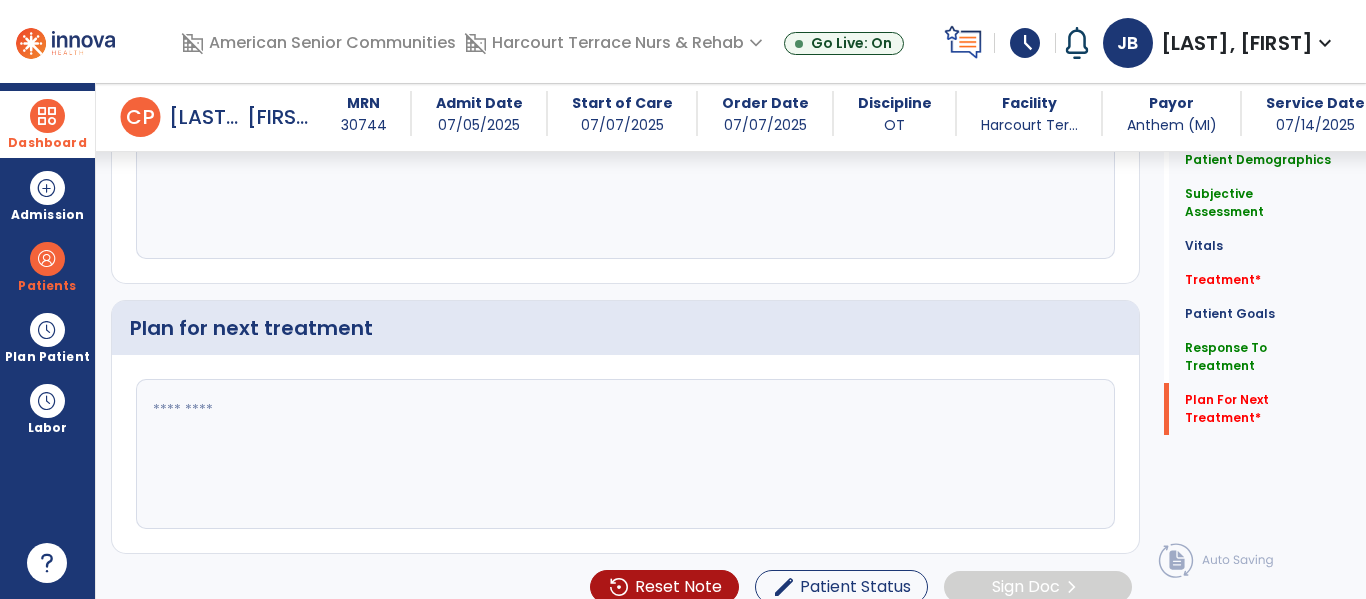 paste on "**********" 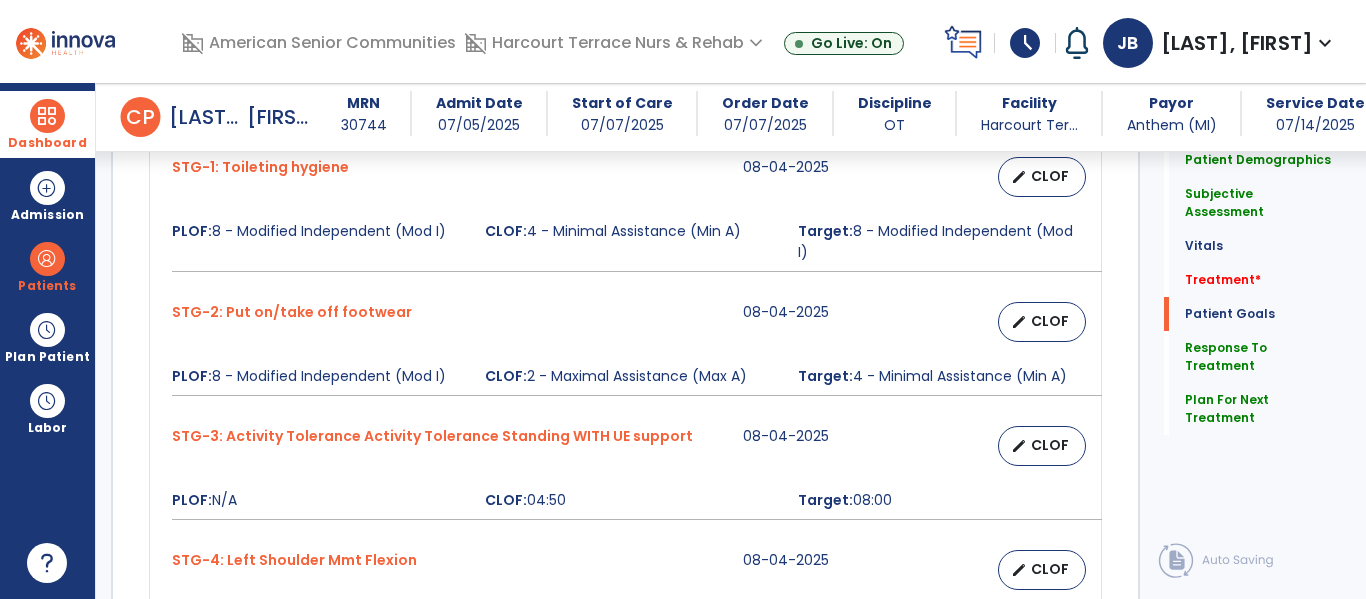 scroll, scrollTop: 1643, scrollLeft: 0, axis: vertical 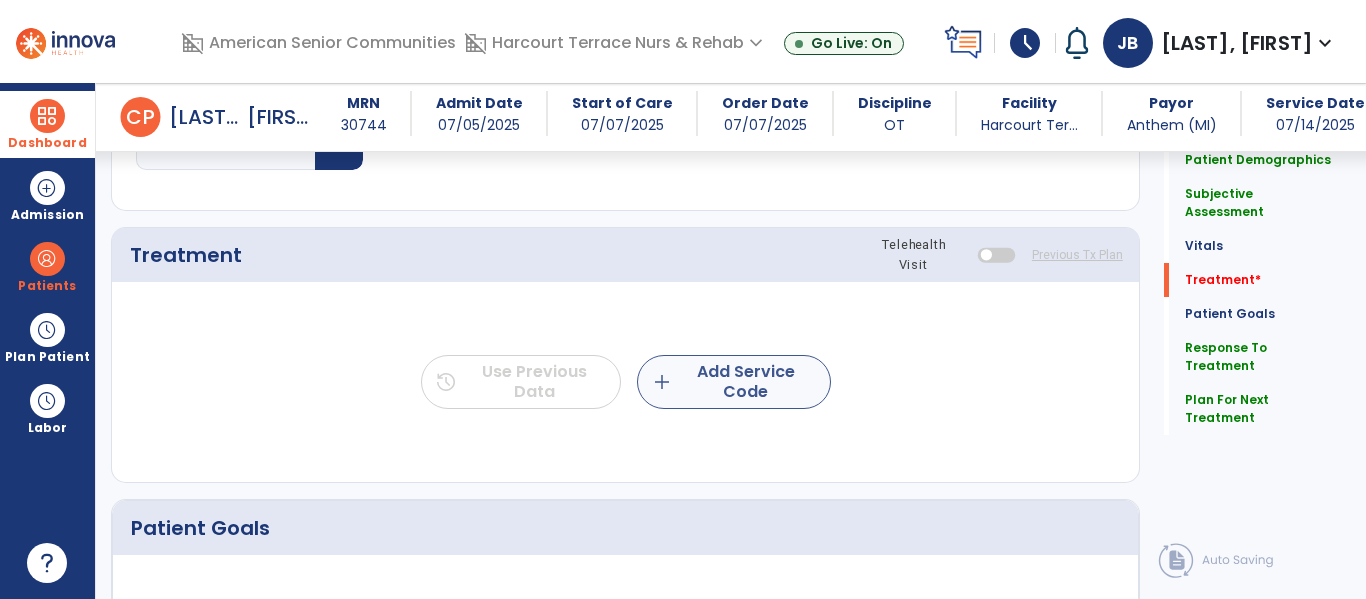 type on "**********" 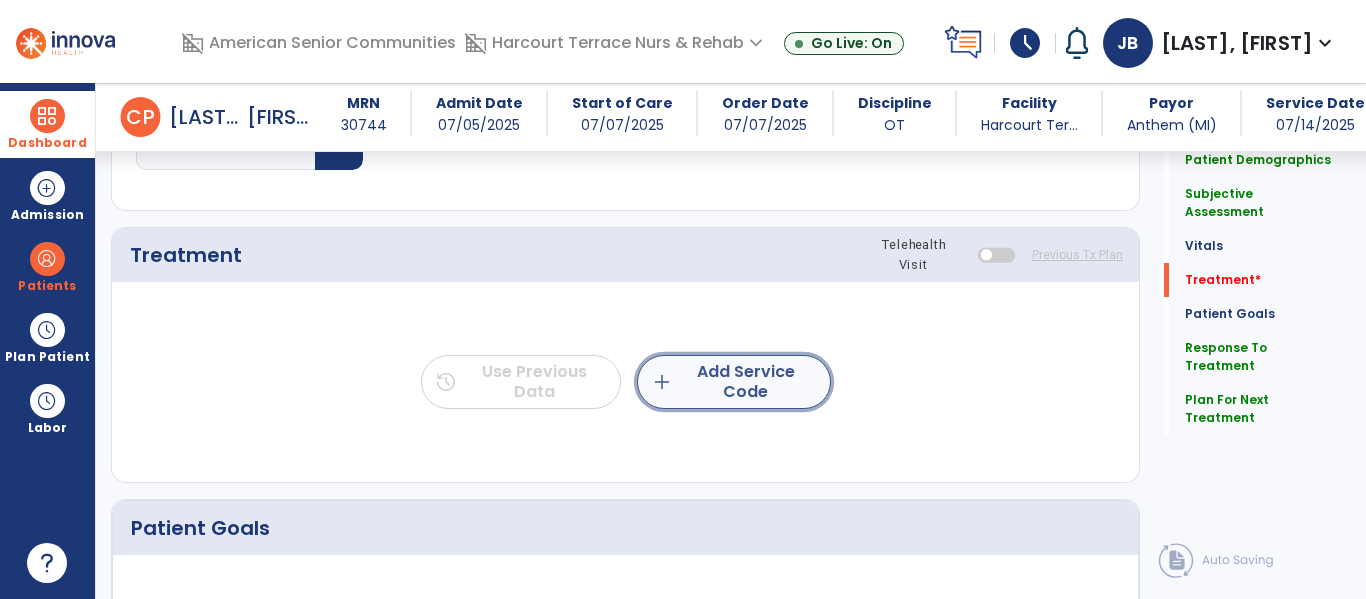 click on "add  Add Service Code" 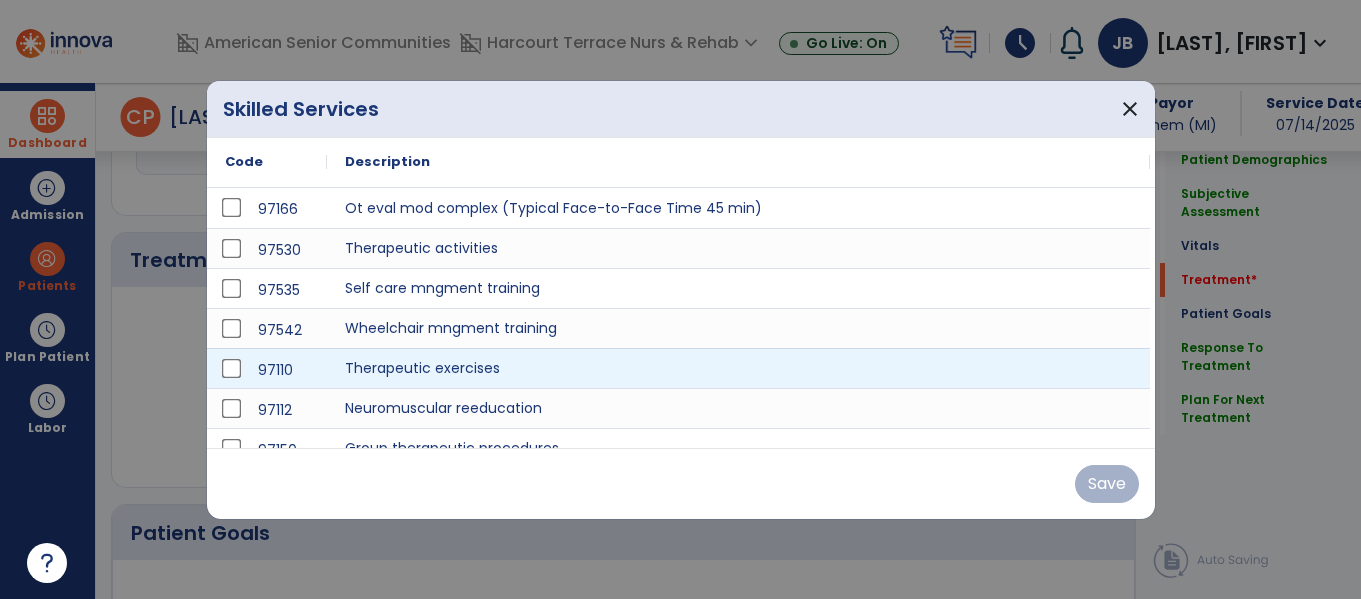 scroll, scrollTop: 1062, scrollLeft: 0, axis: vertical 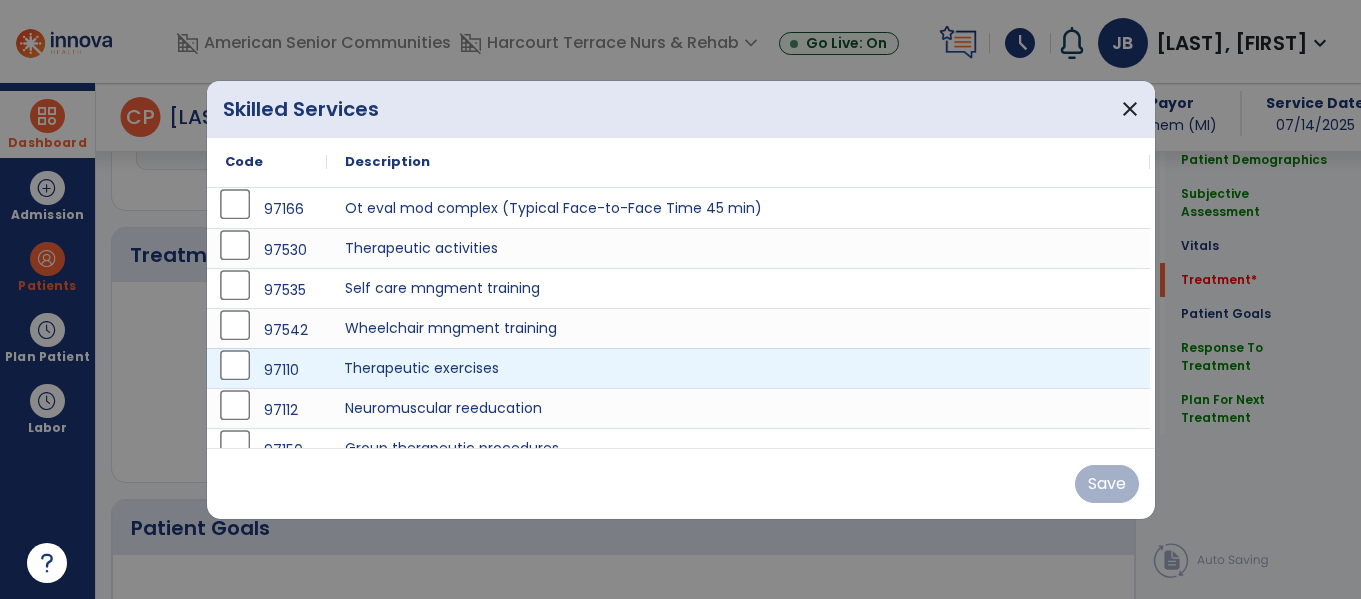 click on "Therapeutic exercises" at bounding box center (738, 368) 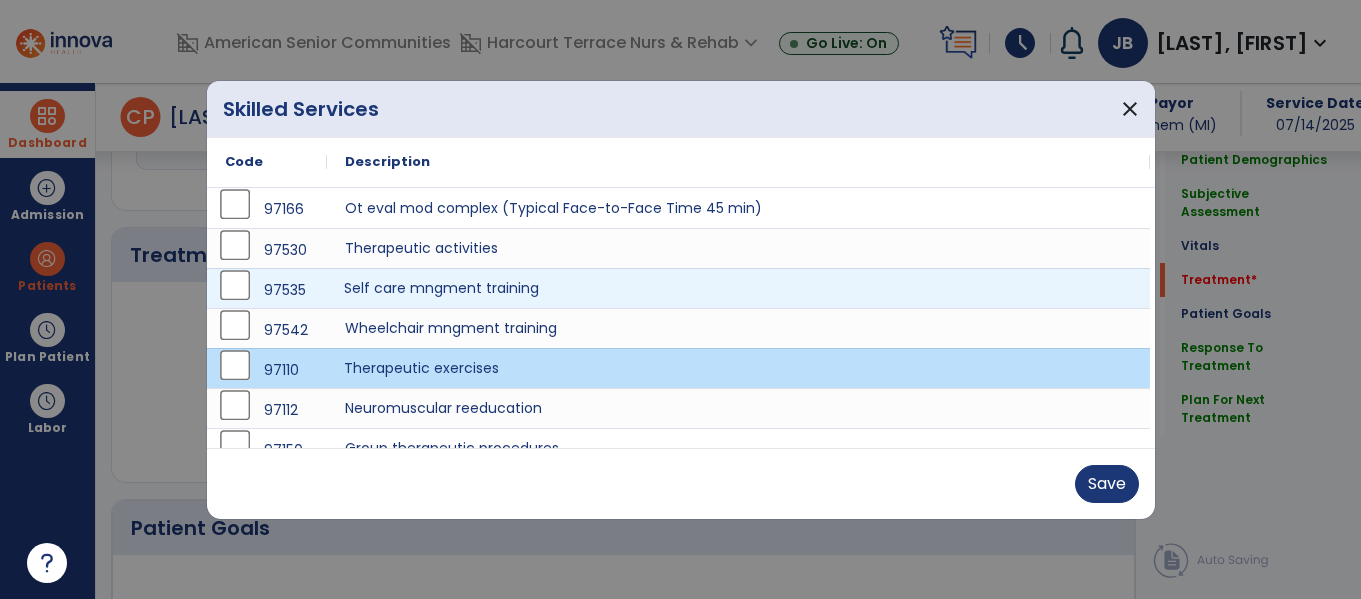 click on "Self care mngment training" at bounding box center [738, 288] 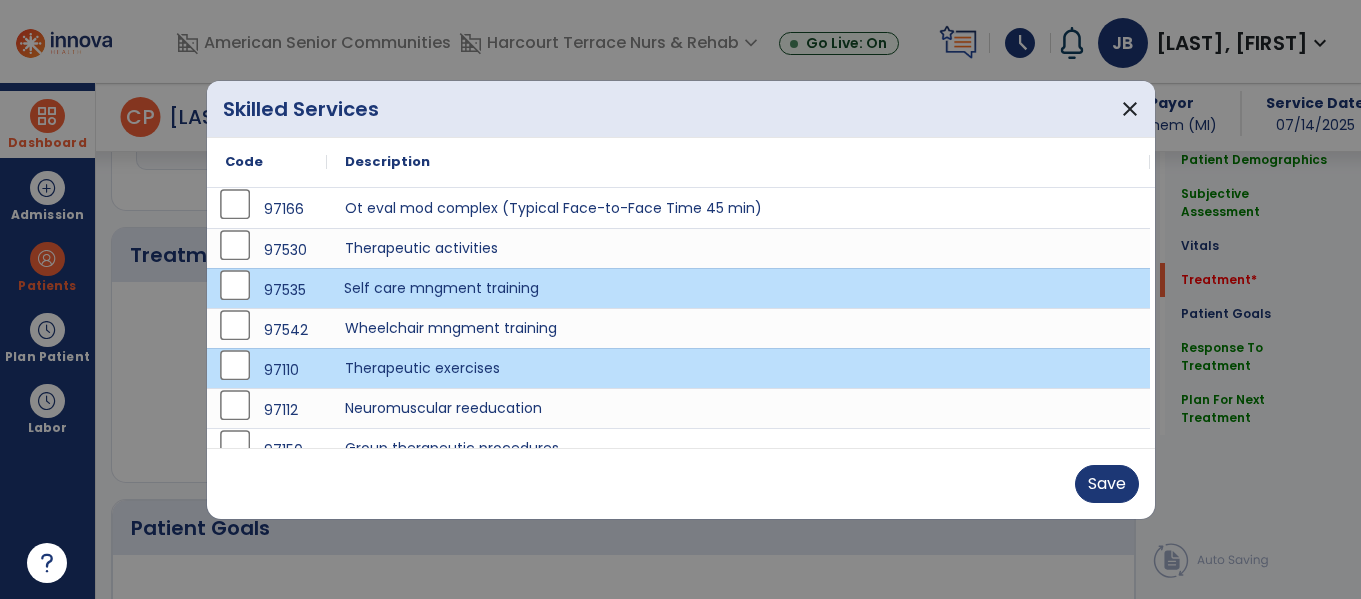 click on "Save" at bounding box center (681, 484) 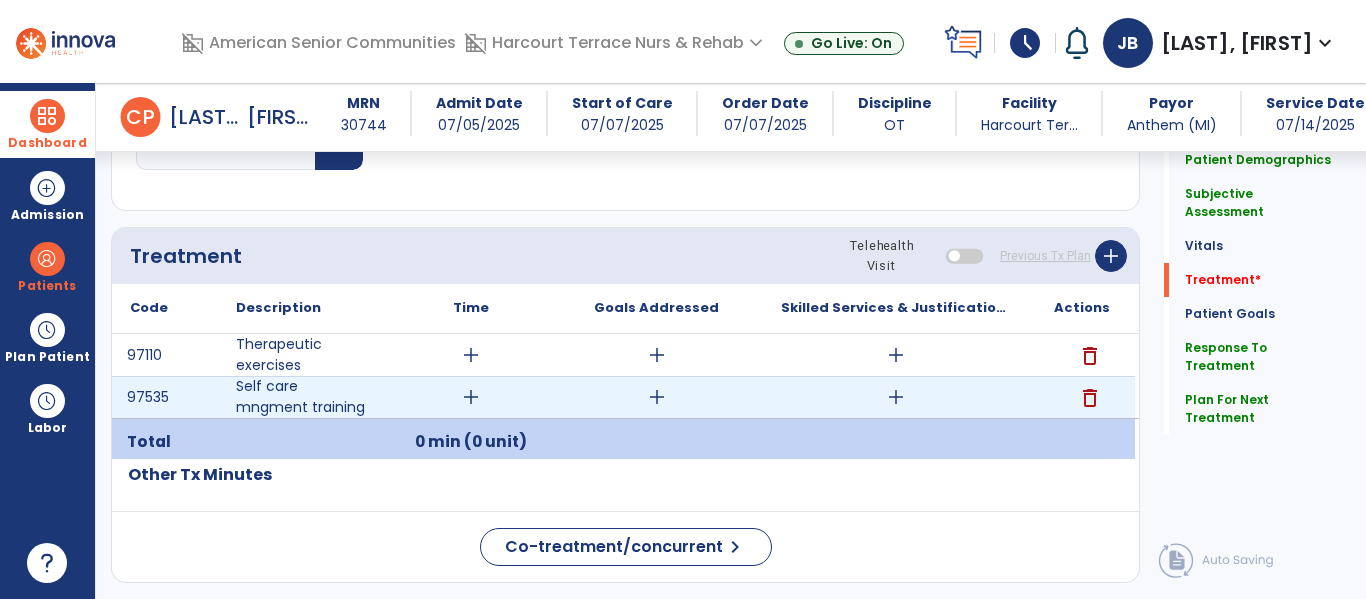 click on "add" at bounding box center (896, 397) 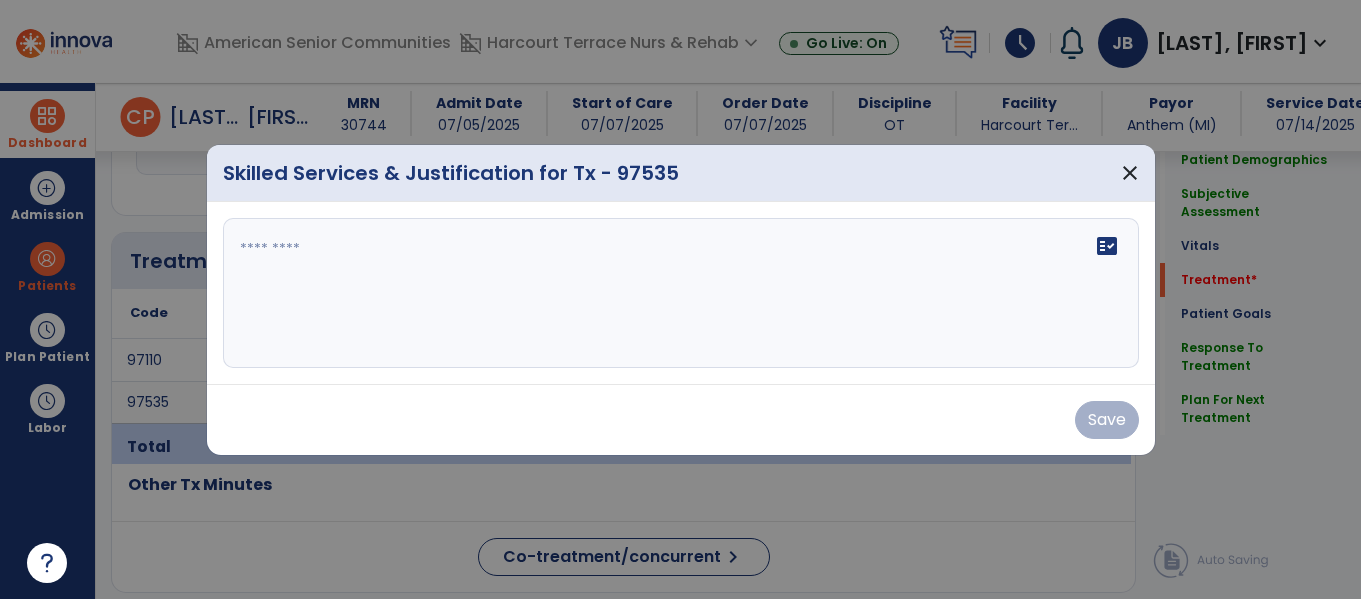 scroll, scrollTop: 1062, scrollLeft: 0, axis: vertical 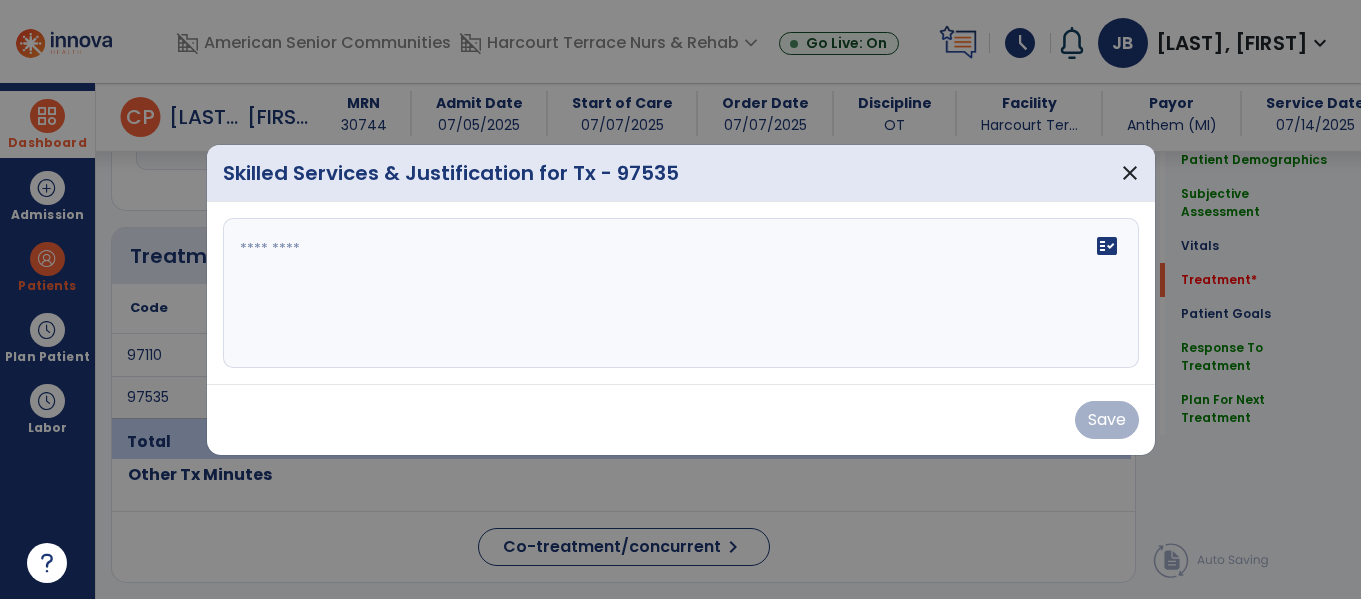click on "fact_check" at bounding box center (681, 293) 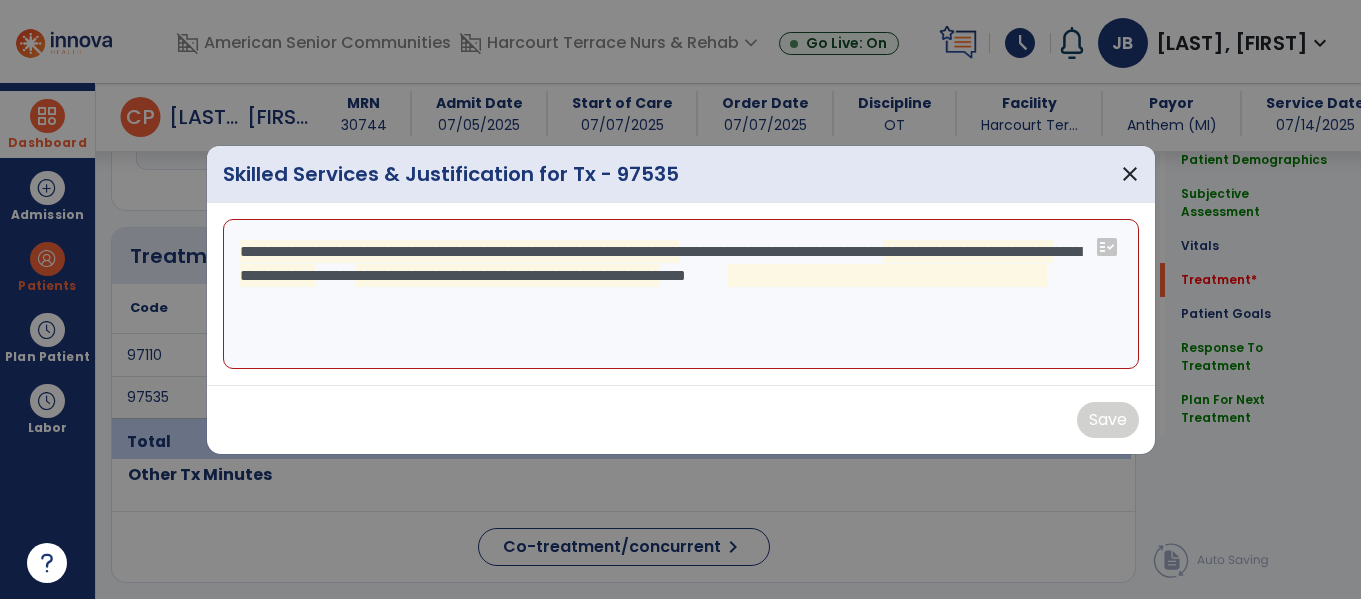click on "**********" at bounding box center [681, 294] 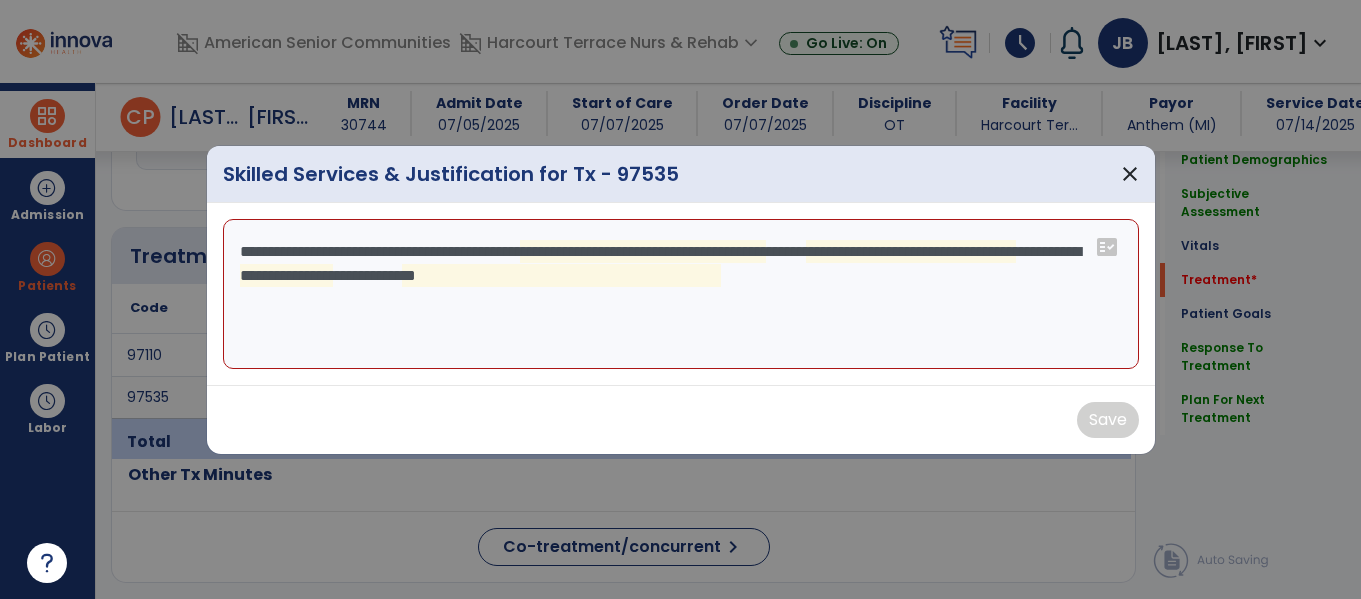 click on "**********" at bounding box center (681, 294) 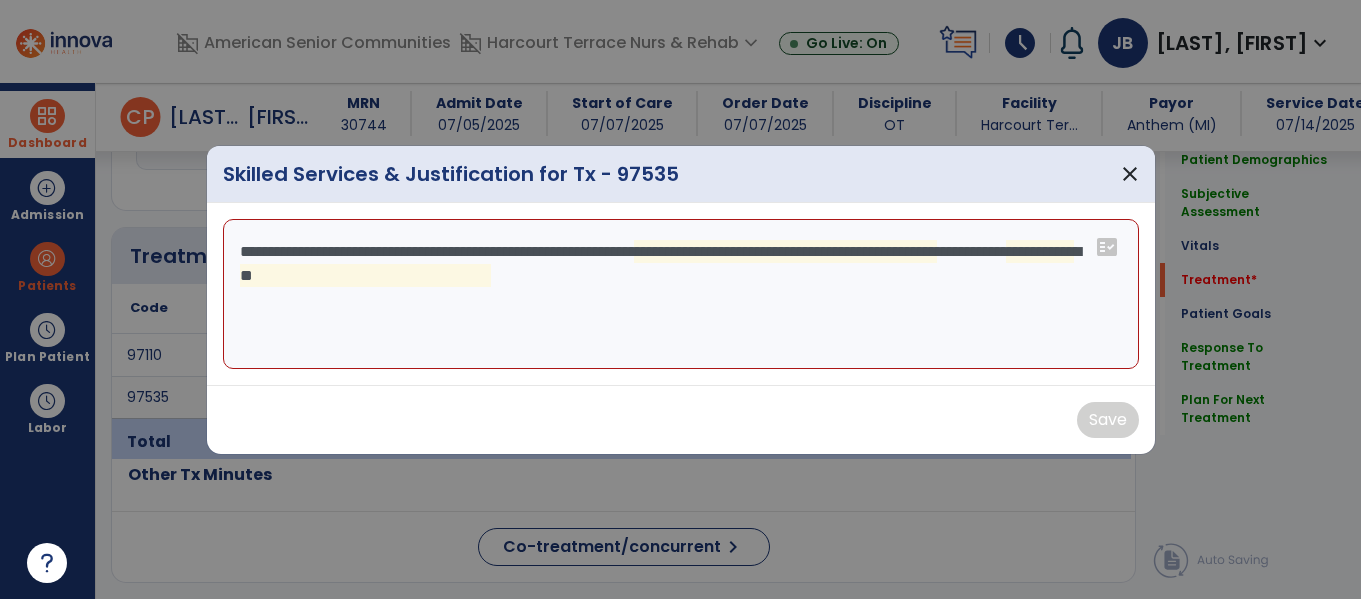 click on "**********" at bounding box center [681, 294] 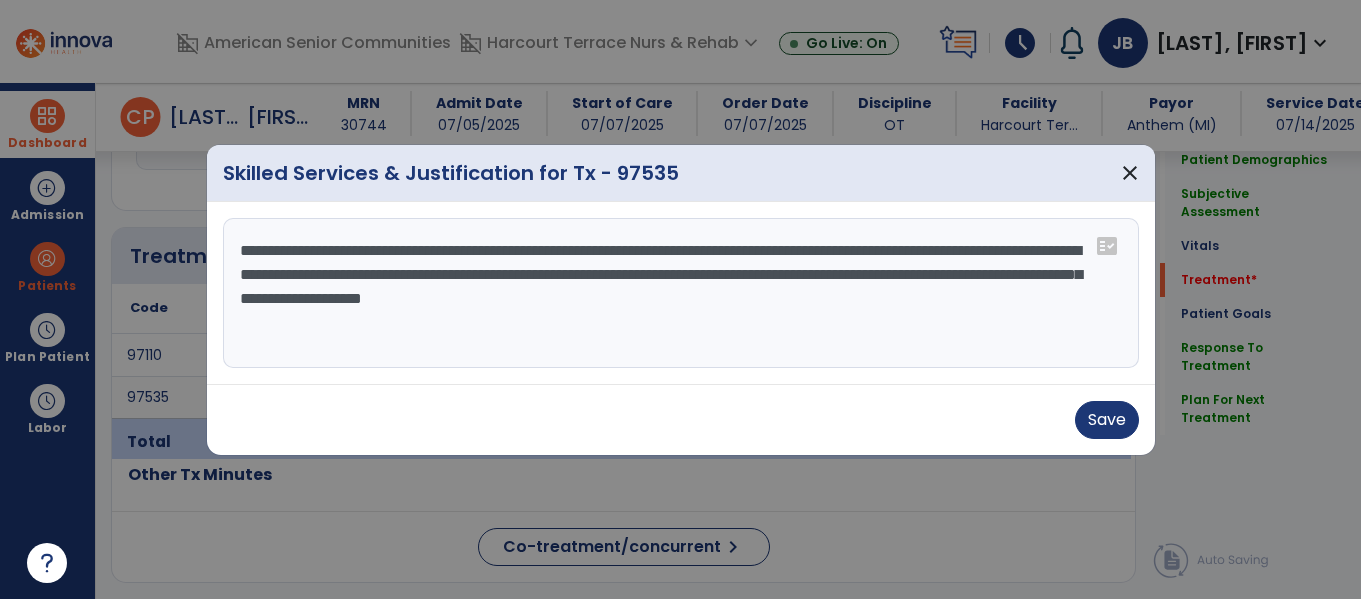 click on "**********" at bounding box center (681, 293) 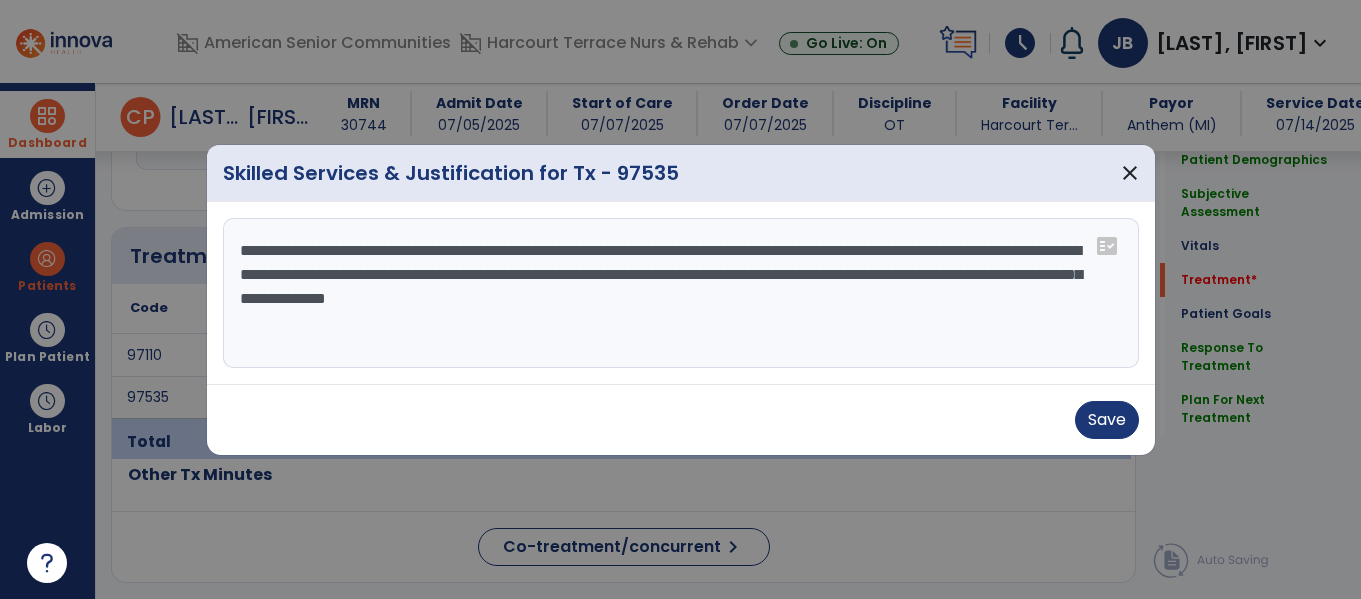 click on "**********" at bounding box center [681, 293] 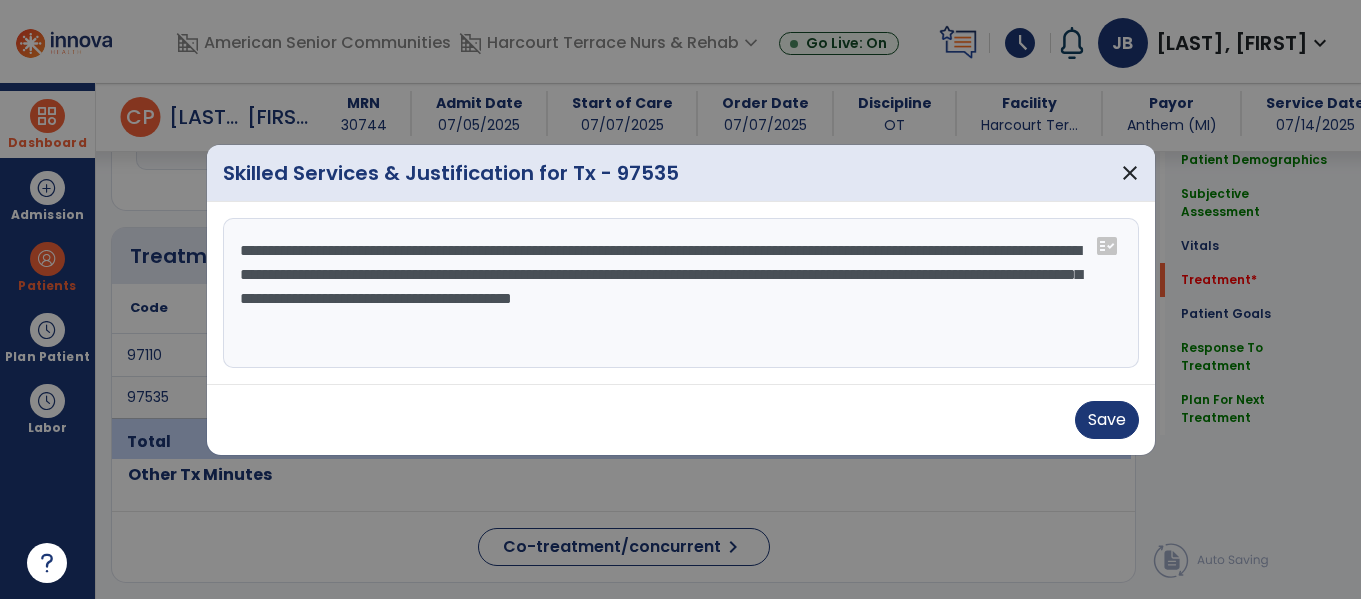 click on "**********" at bounding box center (681, 293) 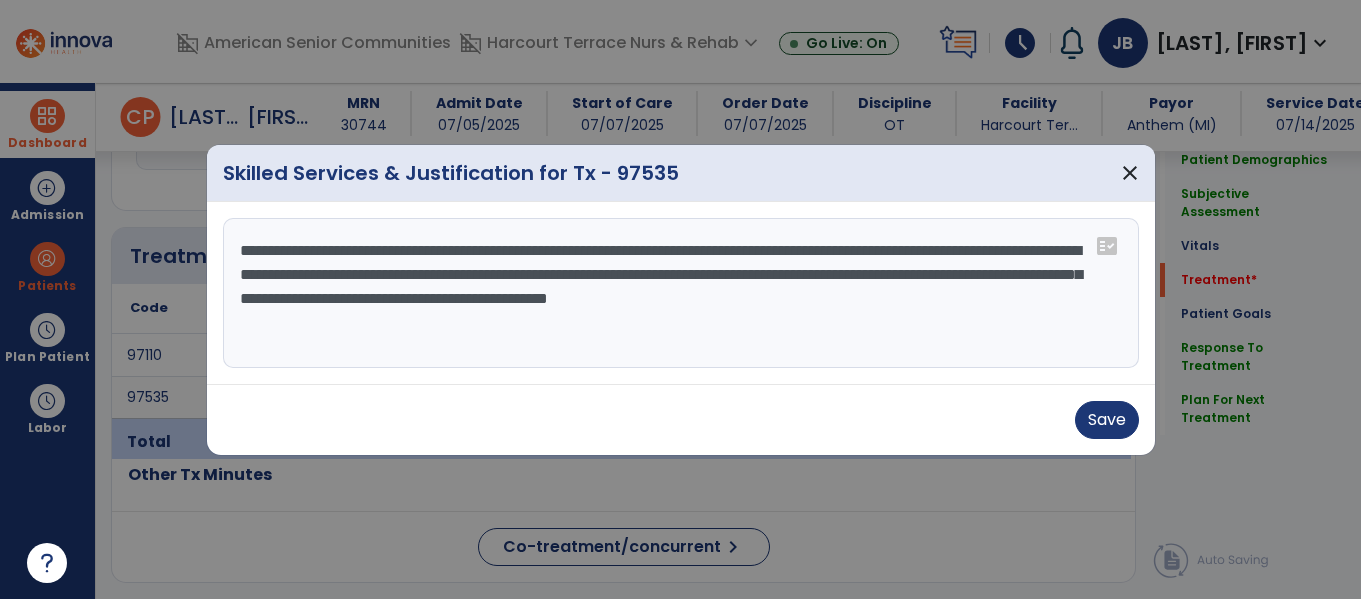 click on "**********" at bounding box center [681, 293] 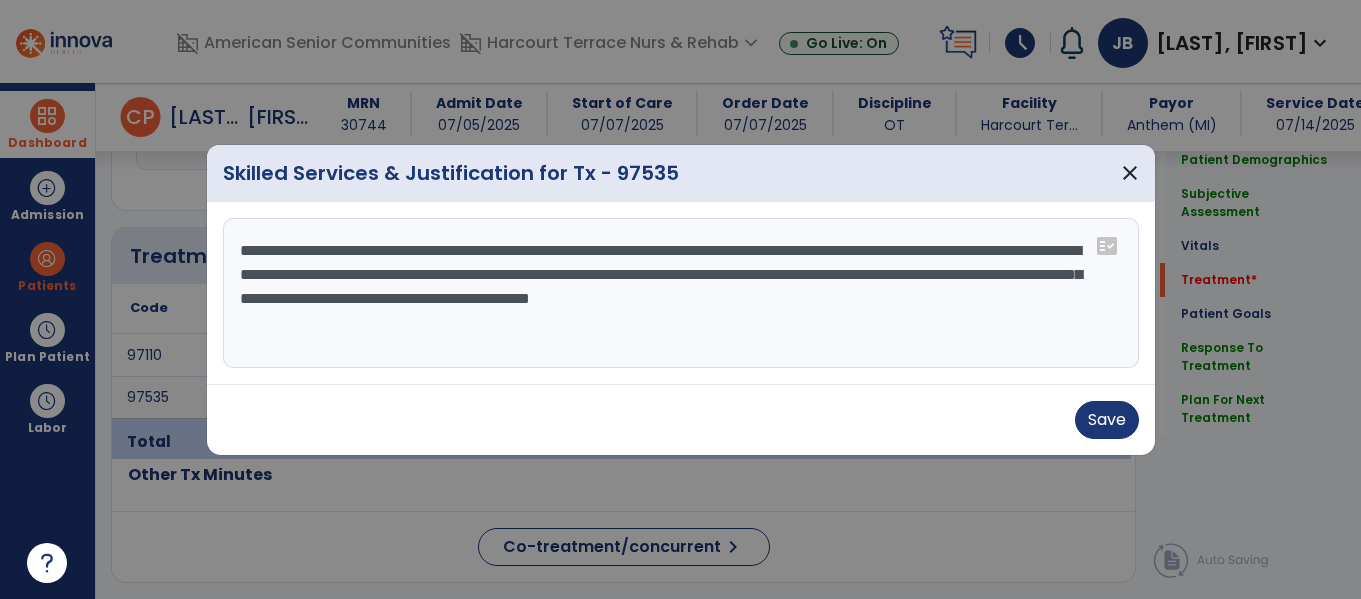 click on "**********" at bounding box center (681, 293) 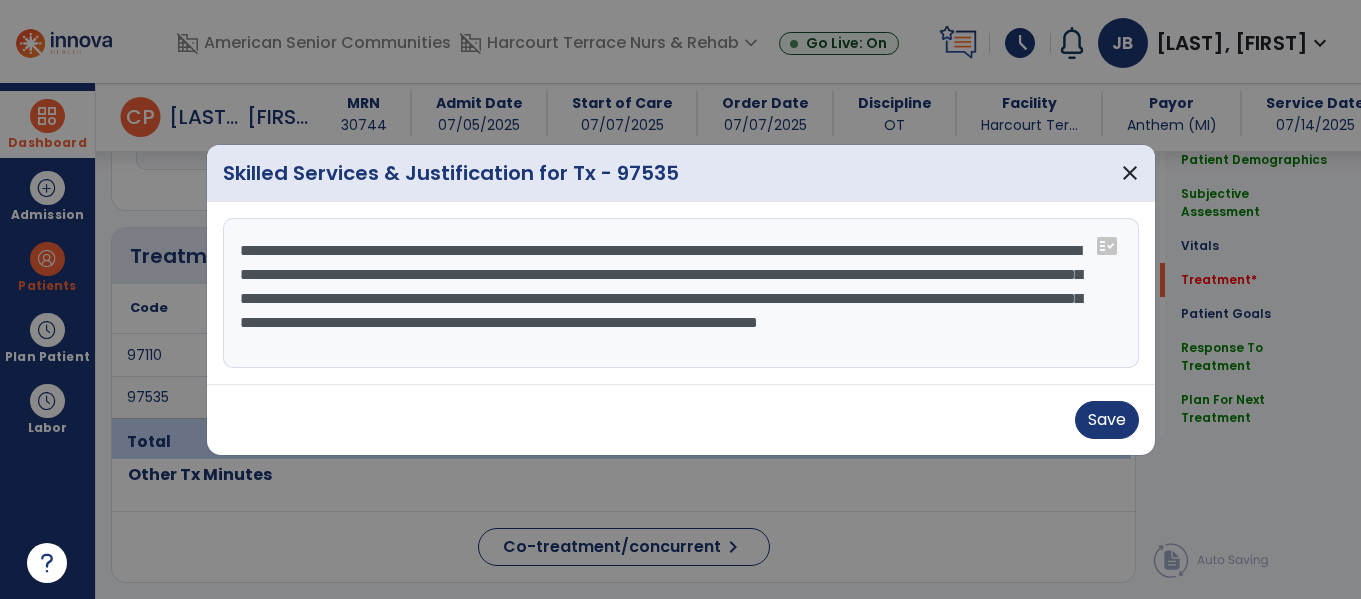 drag, startPoint x: 293, startPoint y: 328, endPoint x: 530, endPoint y: 343, distance: 237.47421 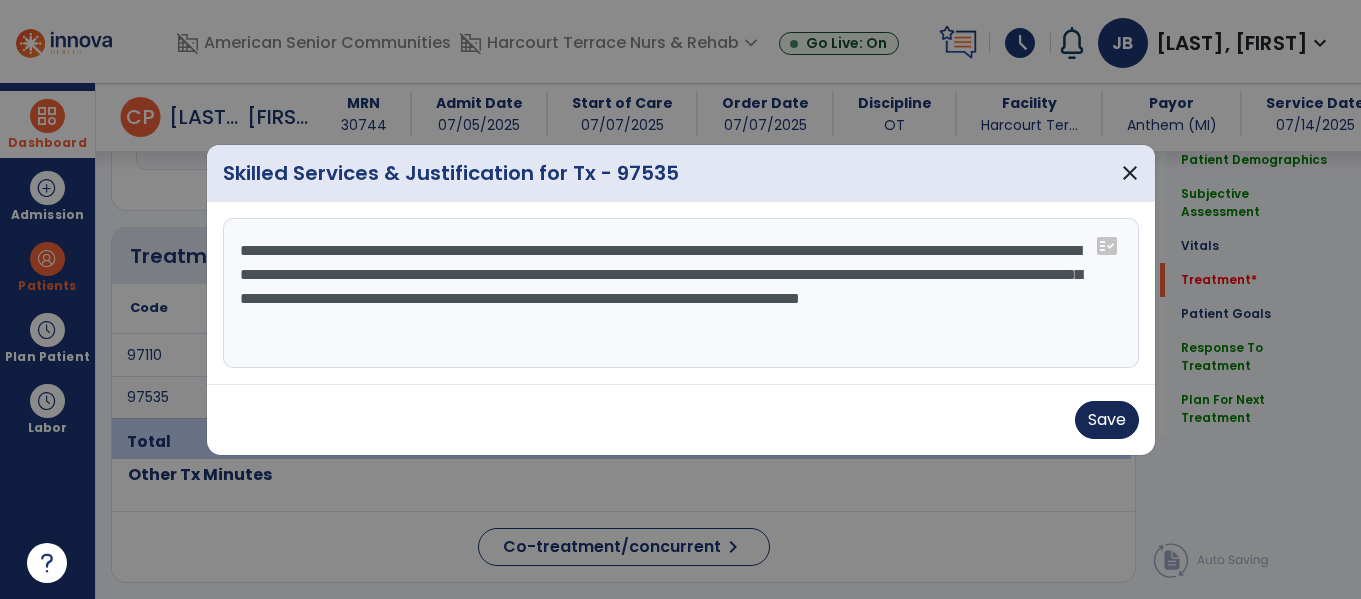 type on "**********" 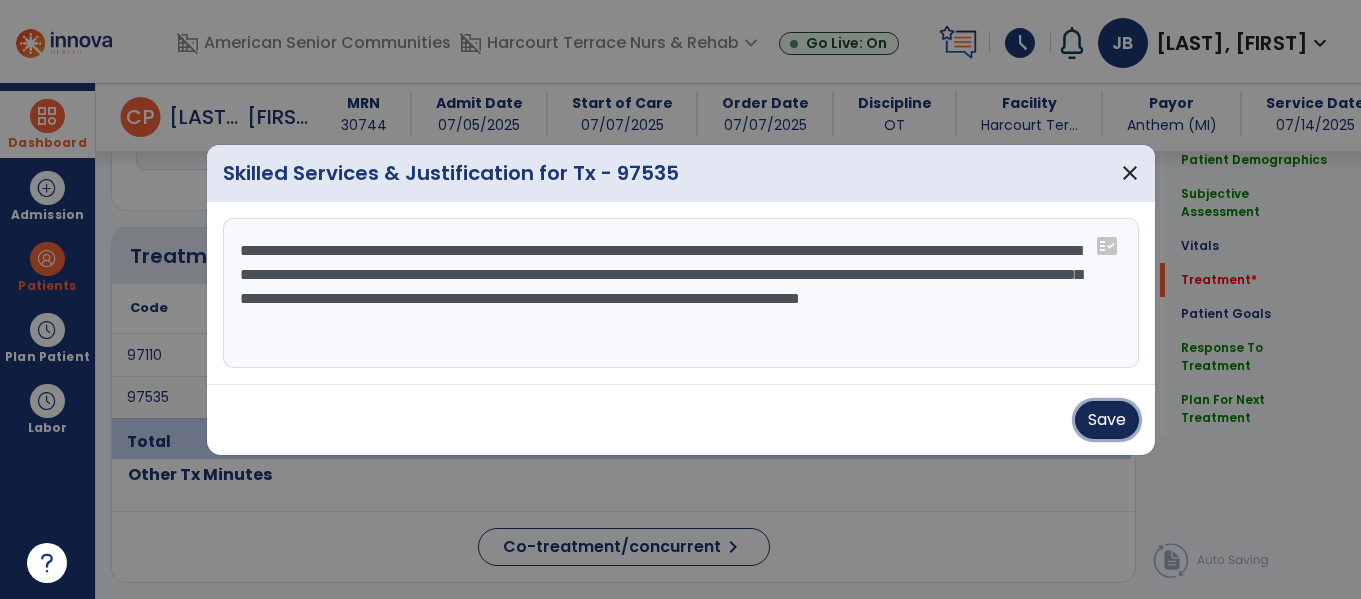 click on "Save" at bounding box center (1107, 420) 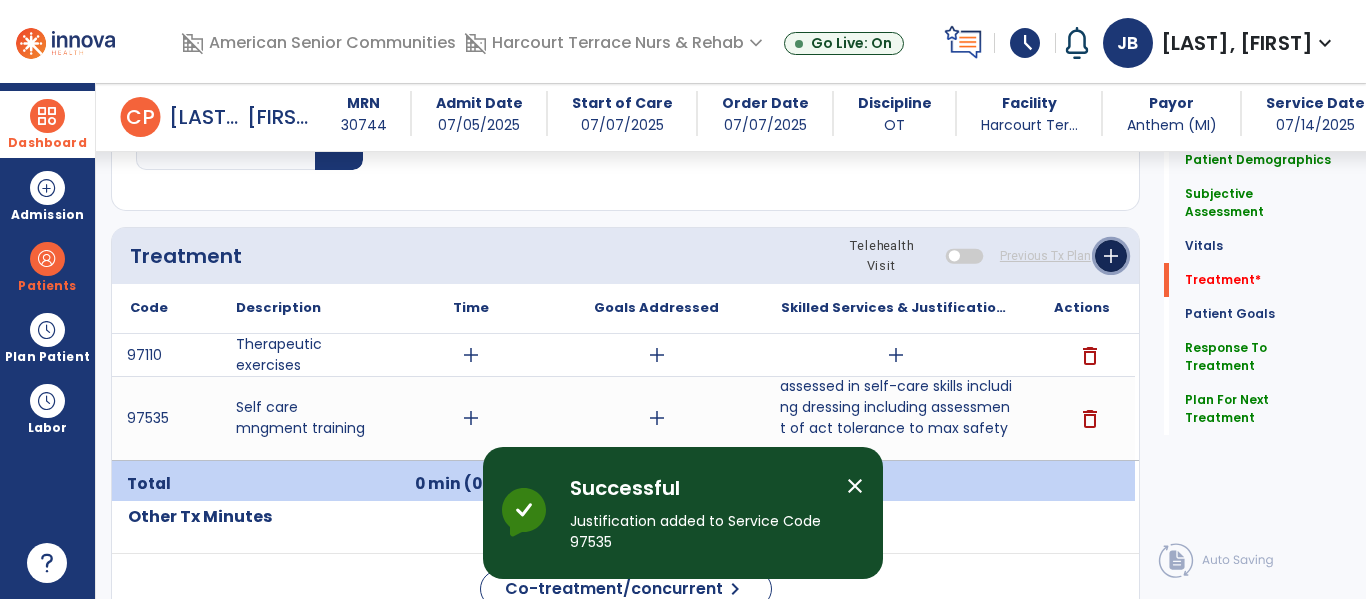 click on "add" 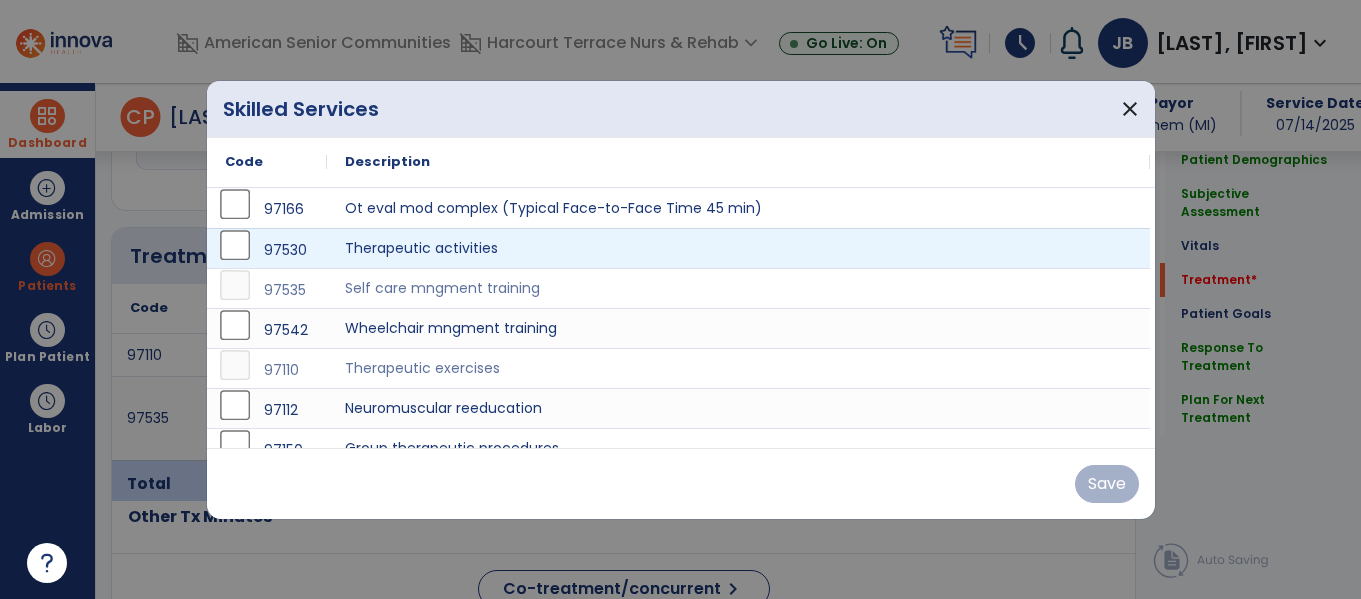 scroll, scrollTop: 1062, scrollLeft: 0, axis: vertical 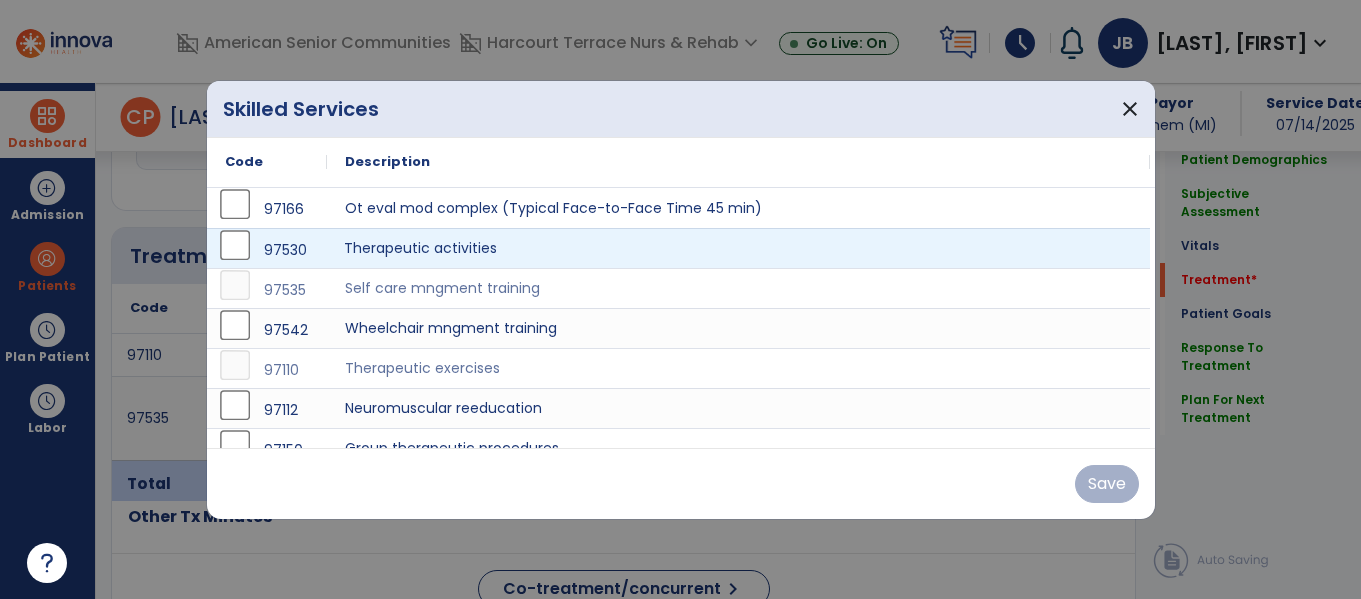 click on "Therapeutic activities" at bounding box center (738, 248) 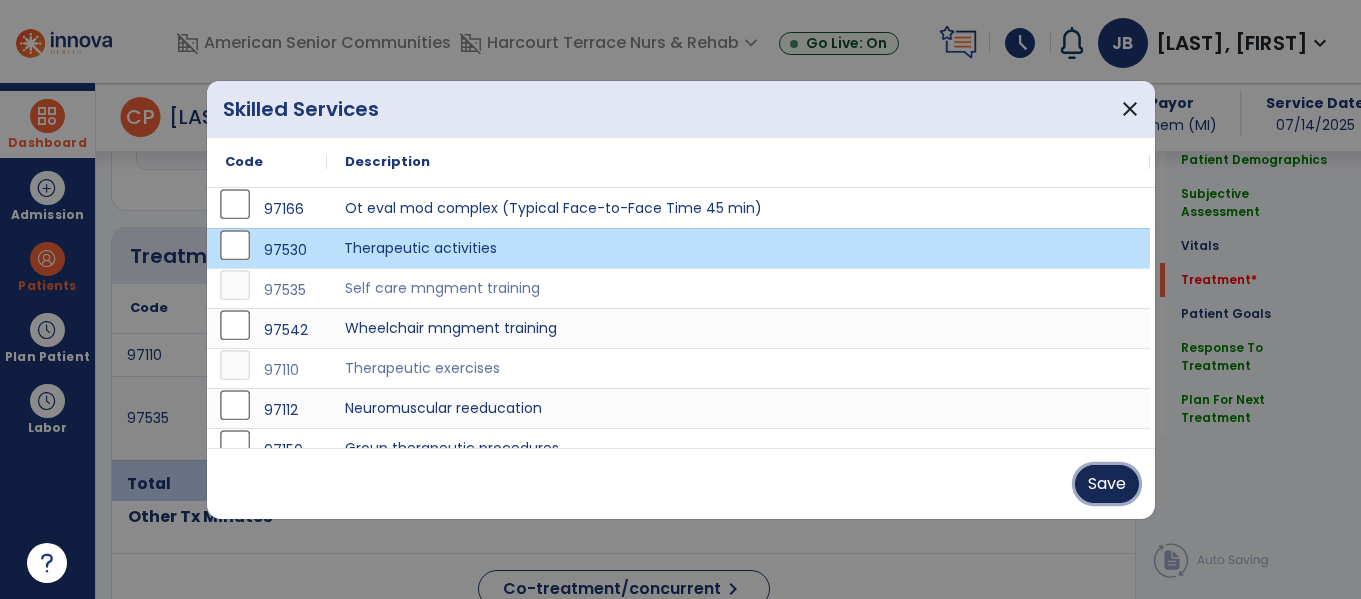 click on "Save" at bounding box center (1107, 484) 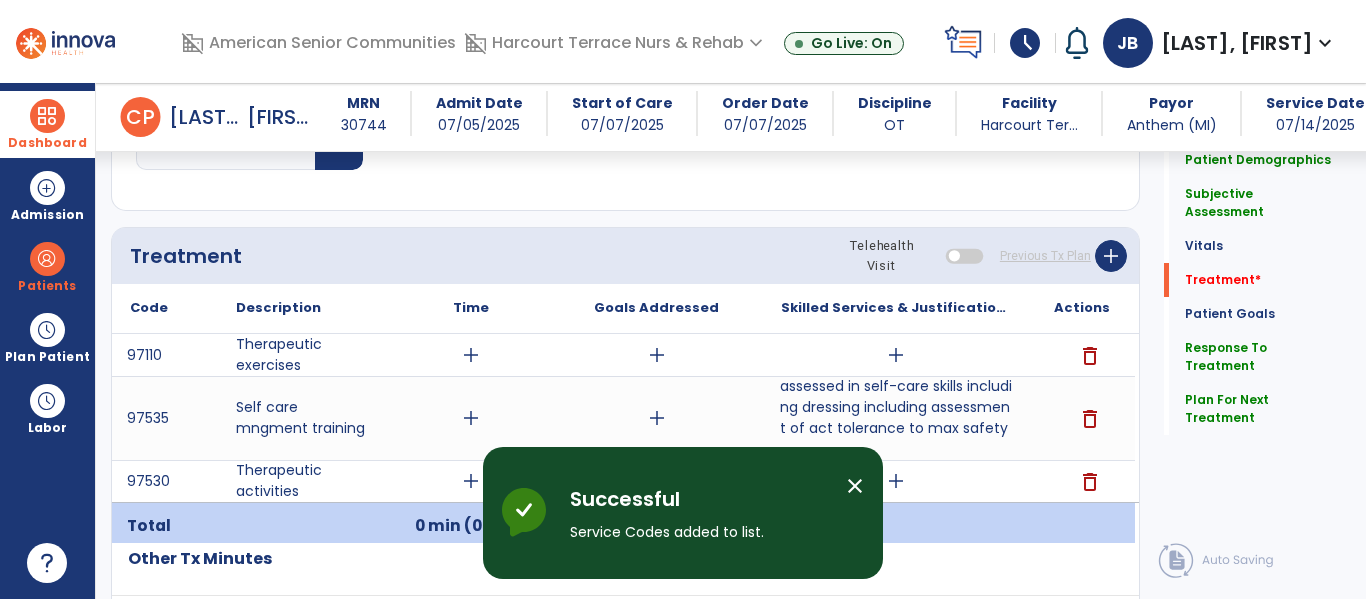 click on "close" at bounding box center [855, 486] 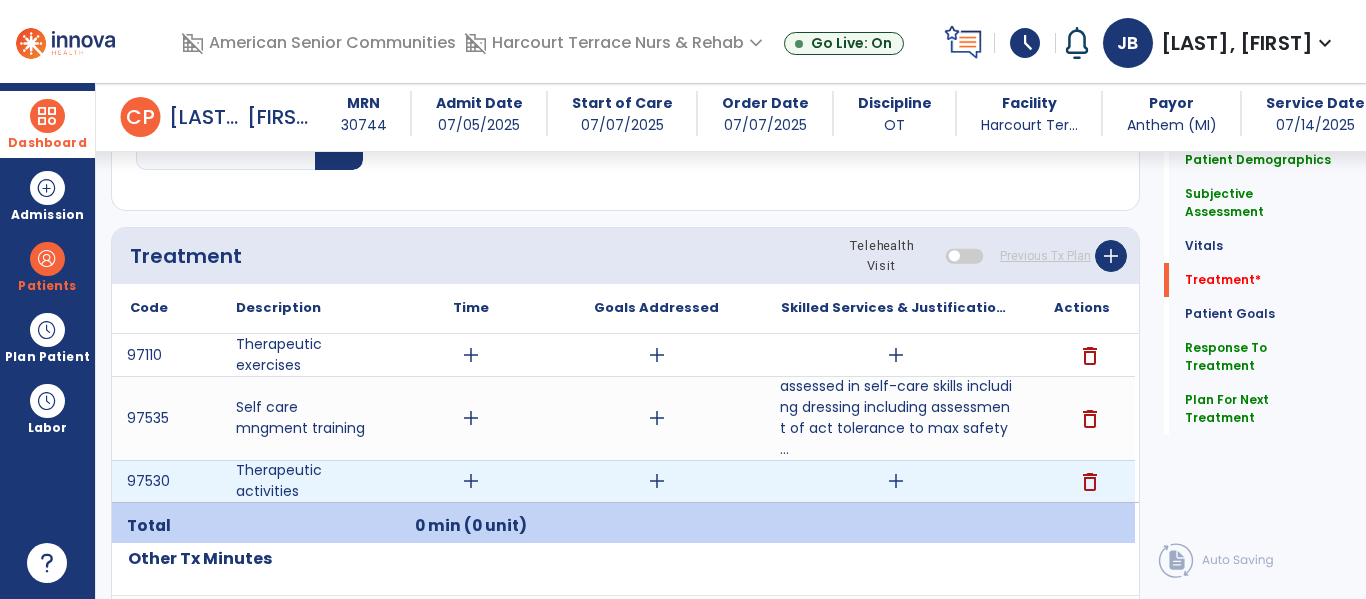 click on "add" at bounding box center (896, 481) 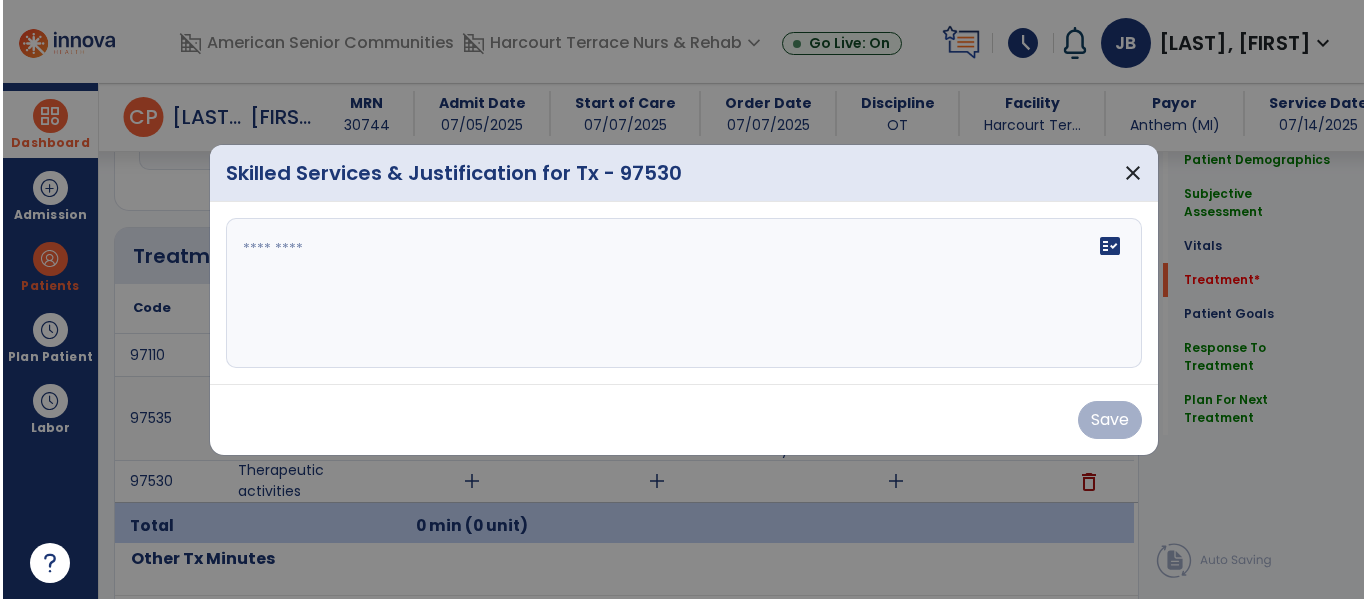 scroll, scrollTop: 1062, scrollLeft: 0, axis: vertical 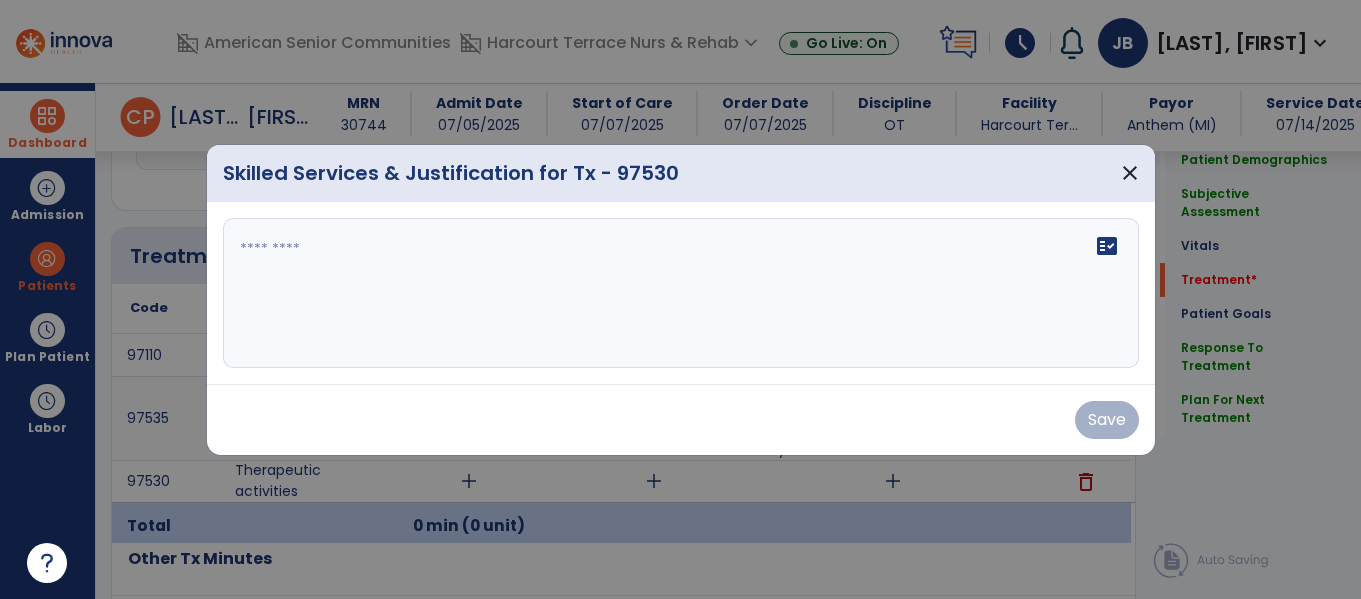 click on "fact_check" at bounding box center [681, 293] 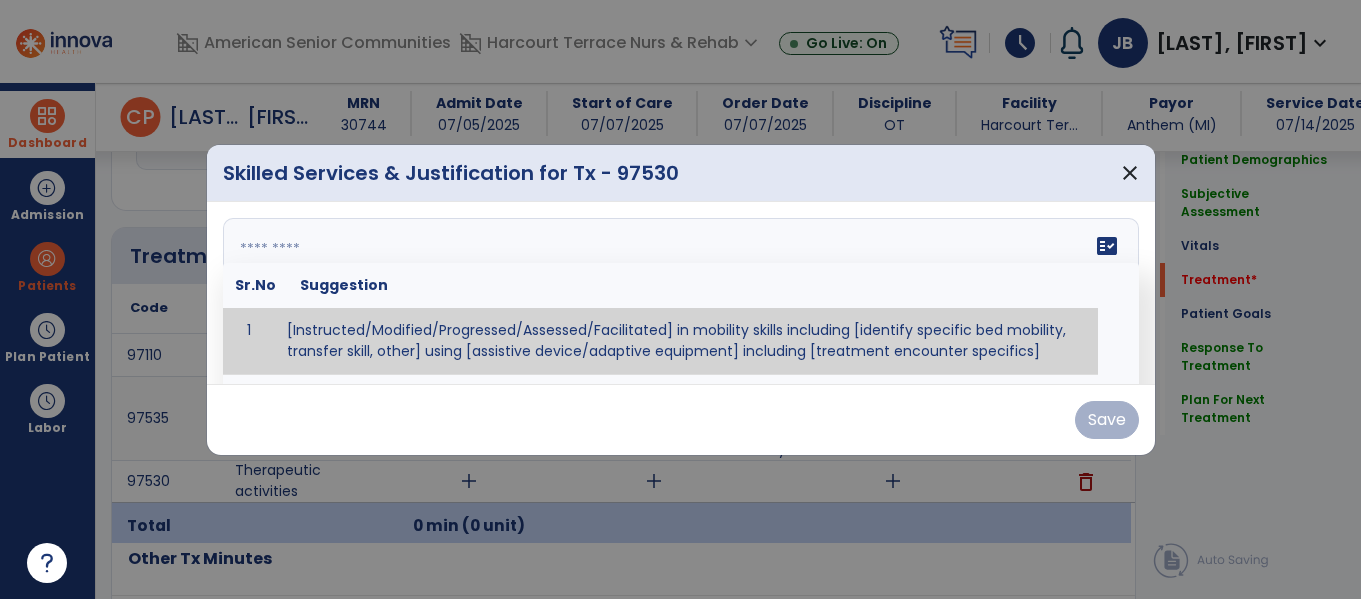 paste on "**********" 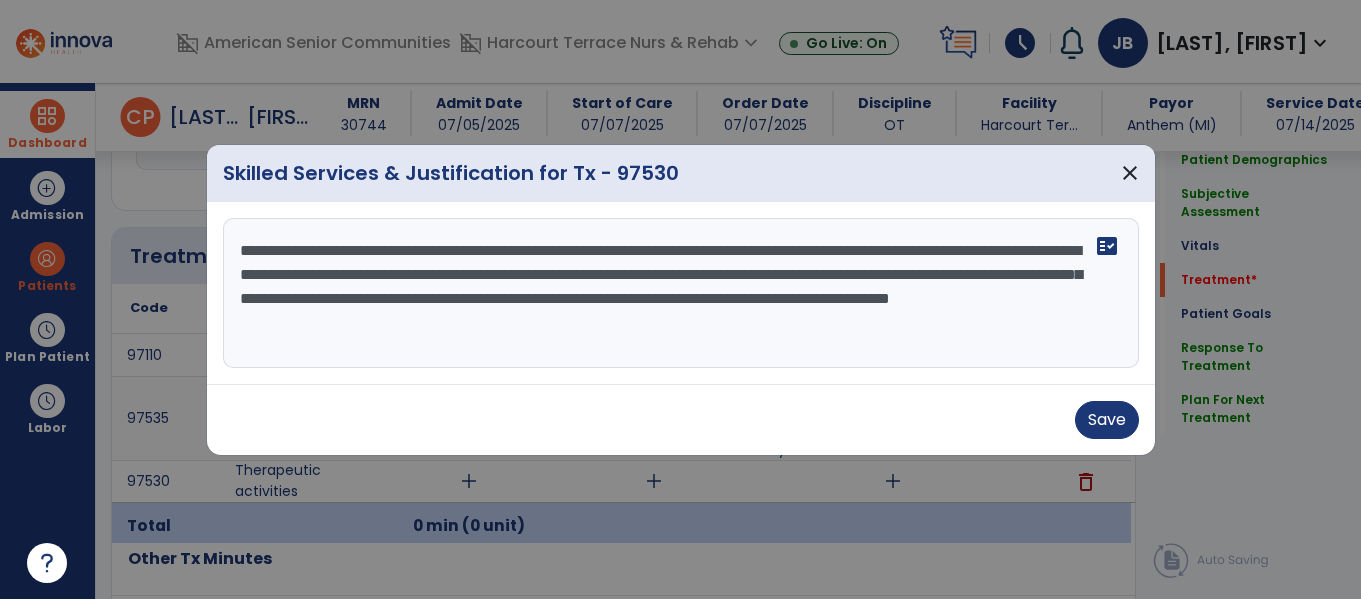 click on "**********" at bounding box center (681, 293) 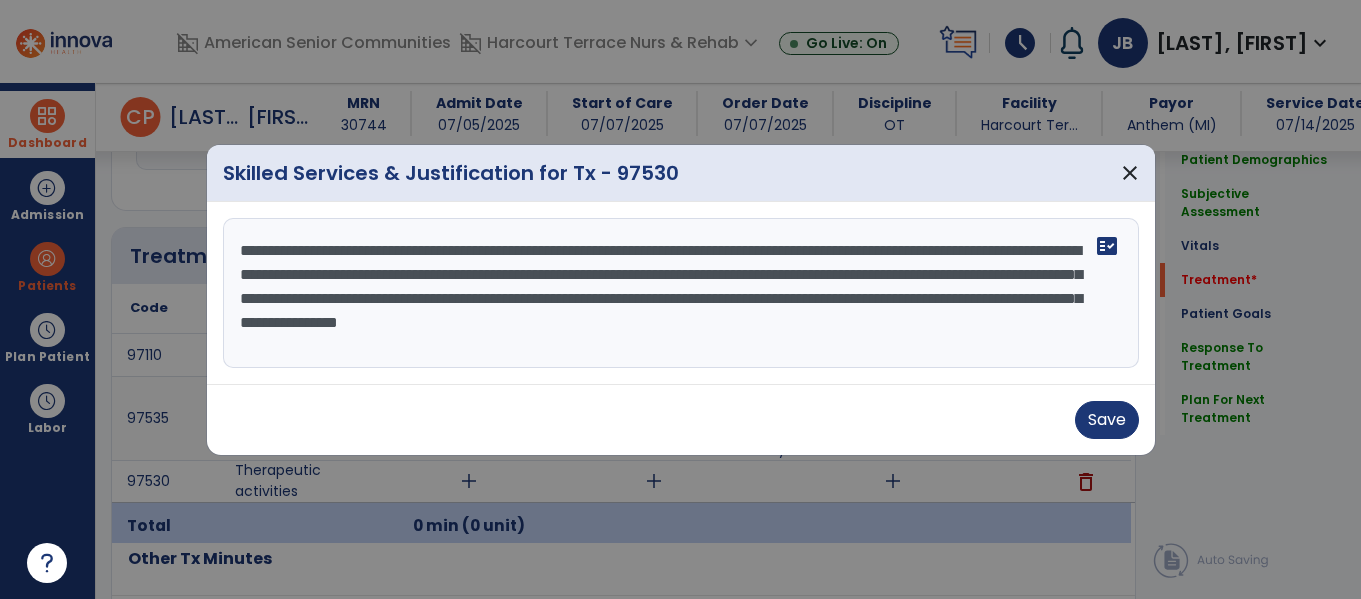 click on "**********" at bounding box center (681, 293) 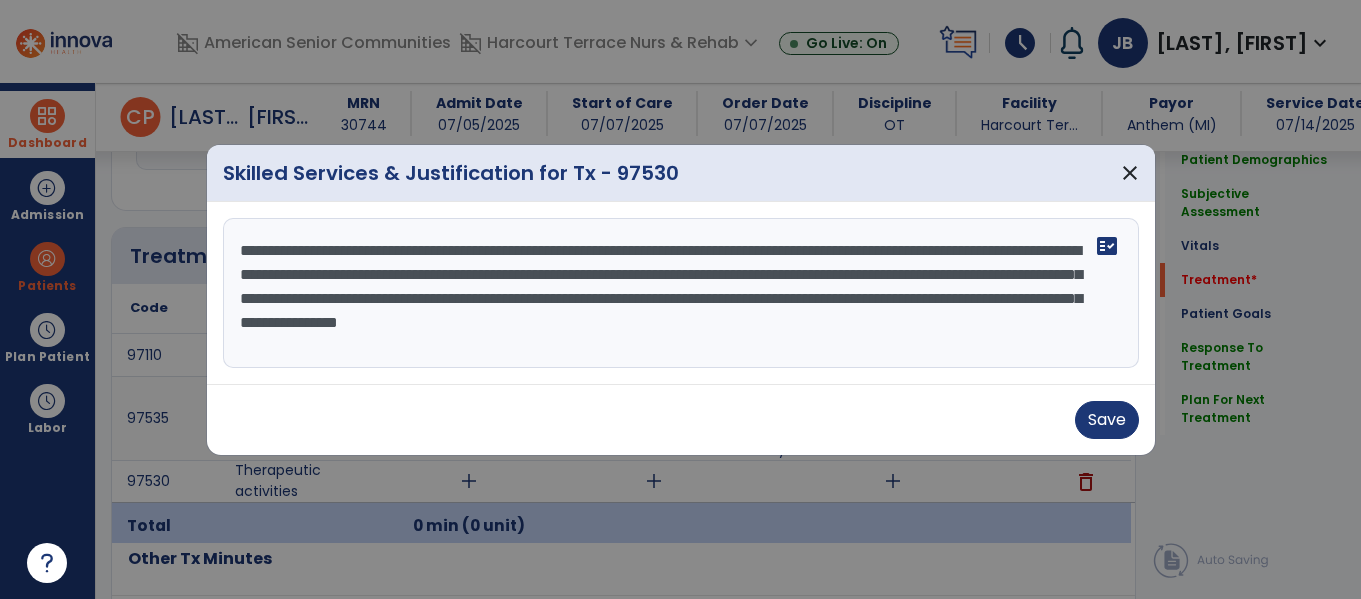 click on "**********" at bounding box center (681, 293) 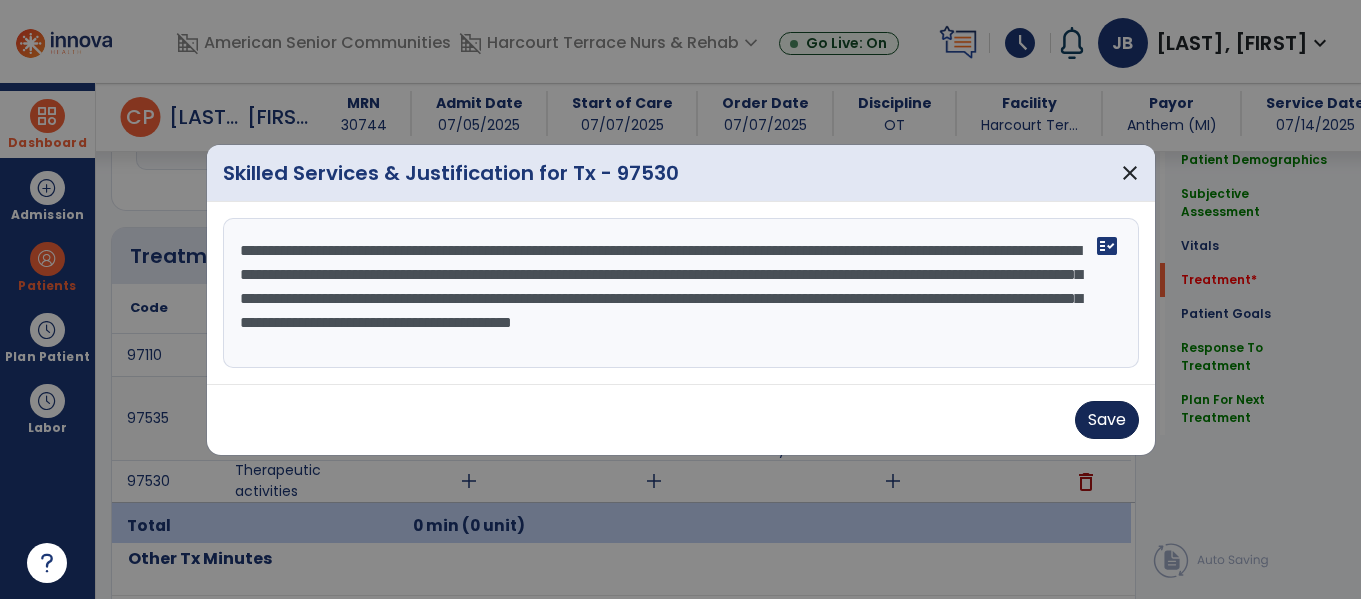 type on "**********" 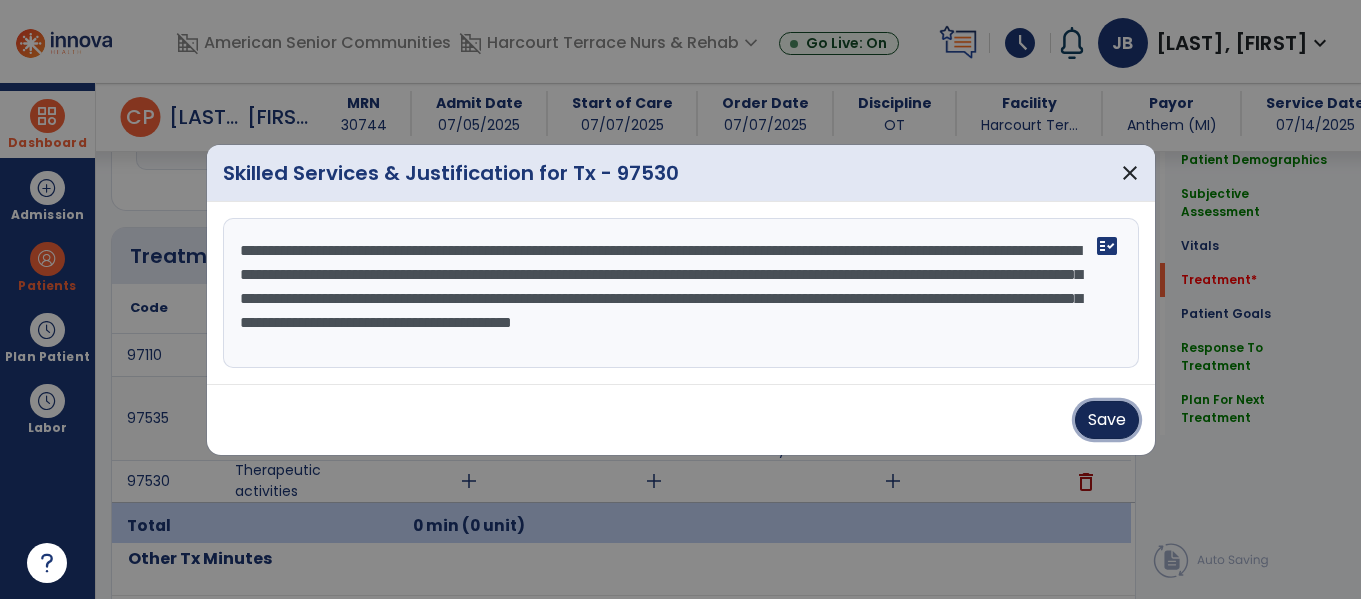 click on "Save" at bounding box center [1107, 420] 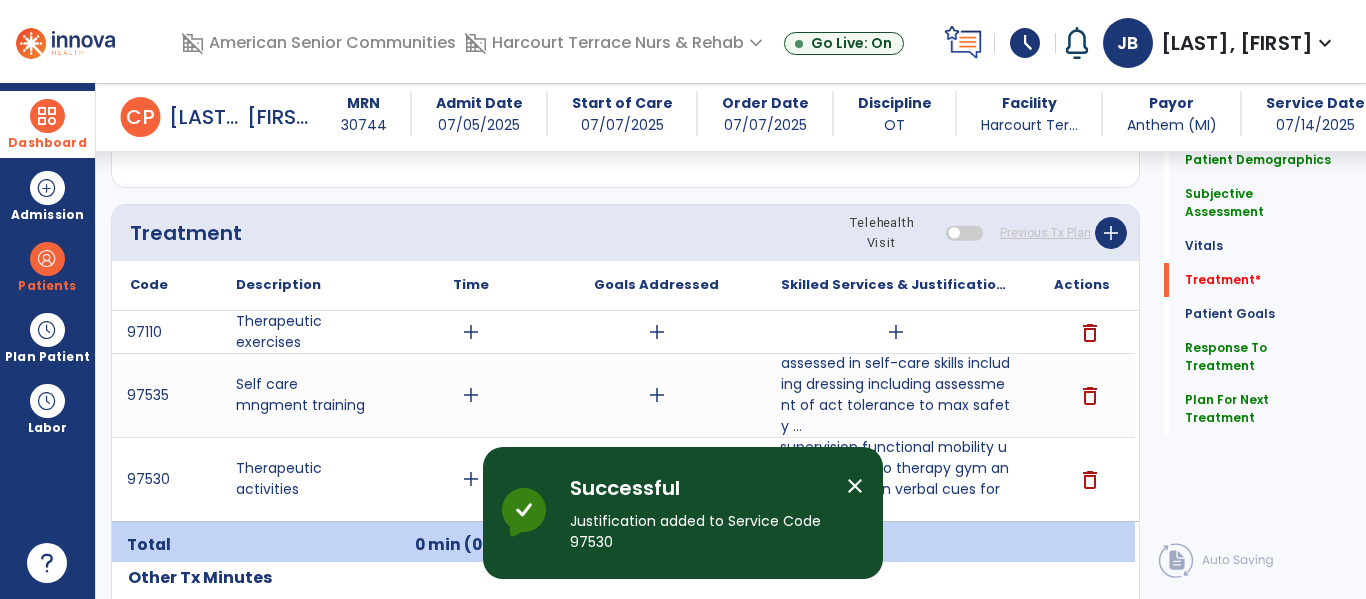 scroll, scrollTop: 1104, scrollLeft: 0, axis: vertical 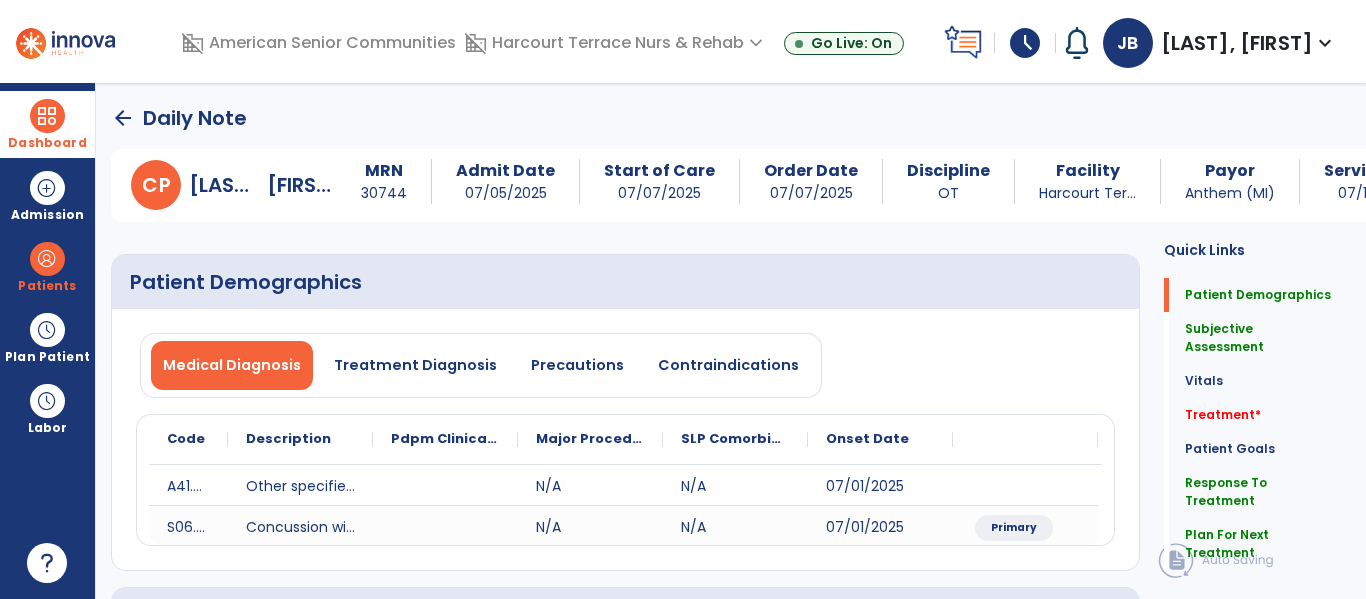 click on "arrow_back" 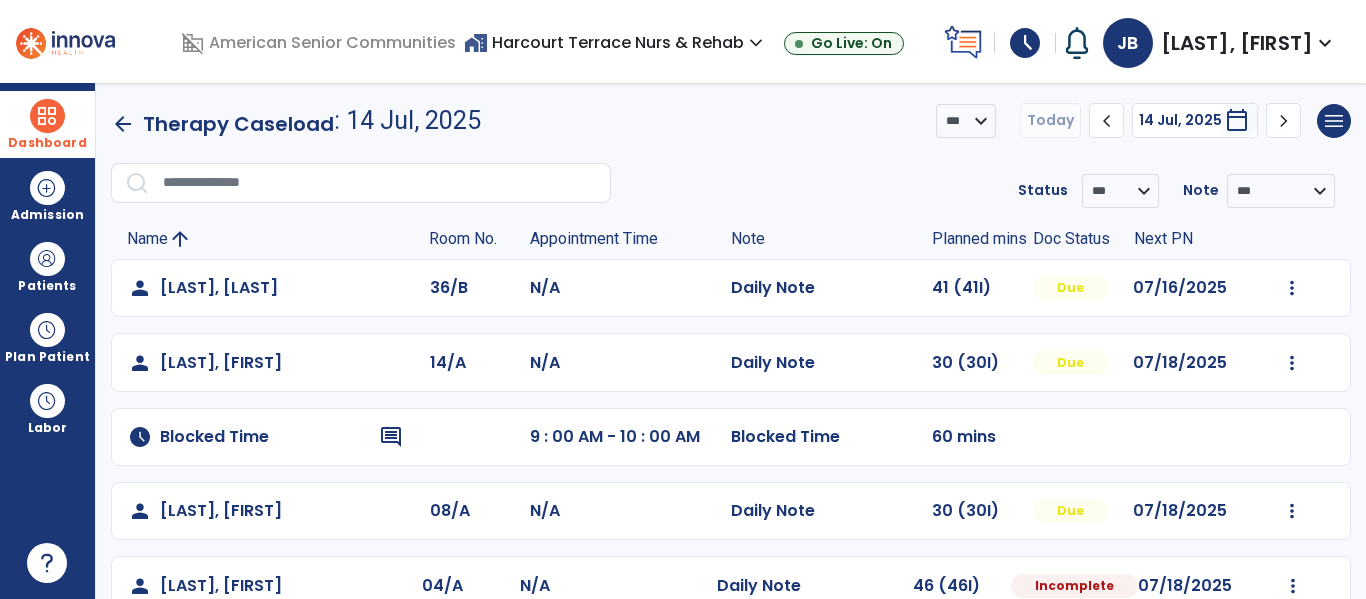 scroll, scrollTop: 160, scrollLeft: 0, axis: vertical 